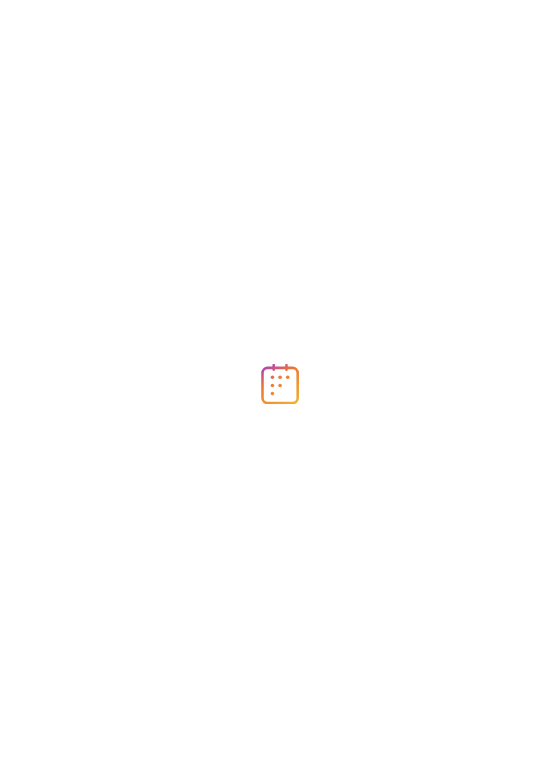 scroll, scrollTop: 0, scrollLeft: 0, axis: both 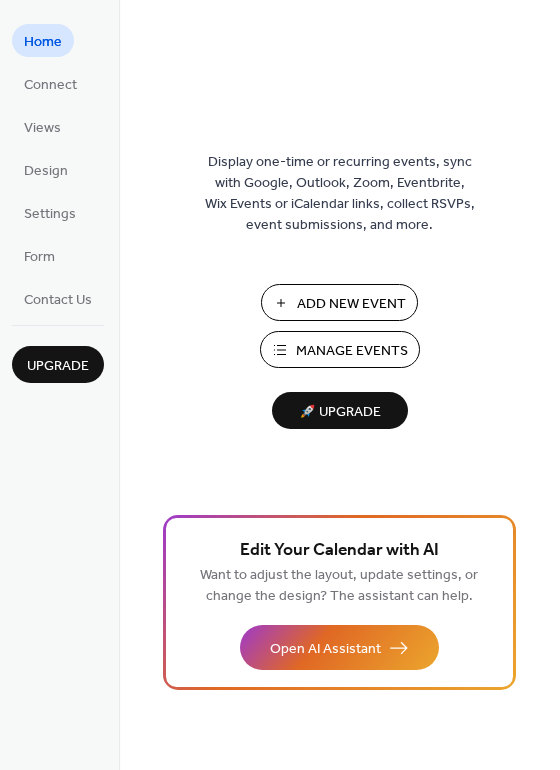 click on "Add New Event" at bounding box center [351, 304] 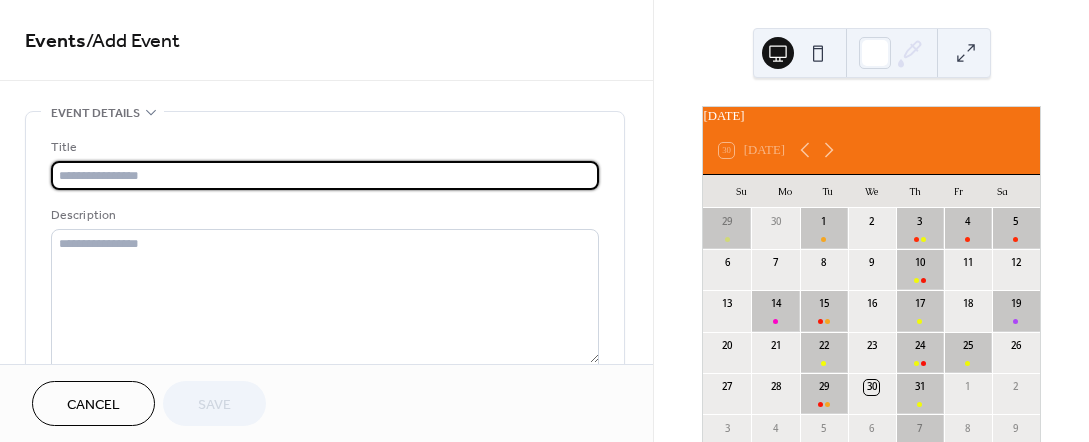 scroll, scrollTop: 0, scrollLeft: 0, axis: both 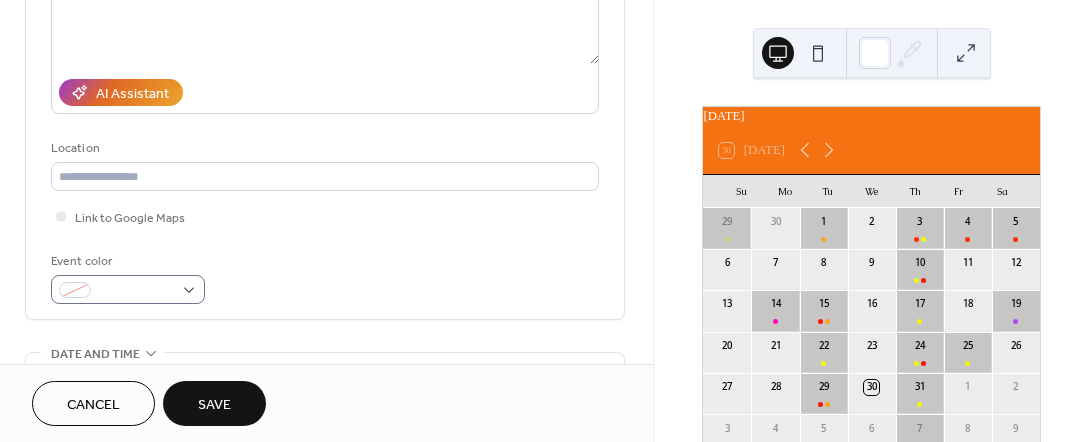 type on "**********" 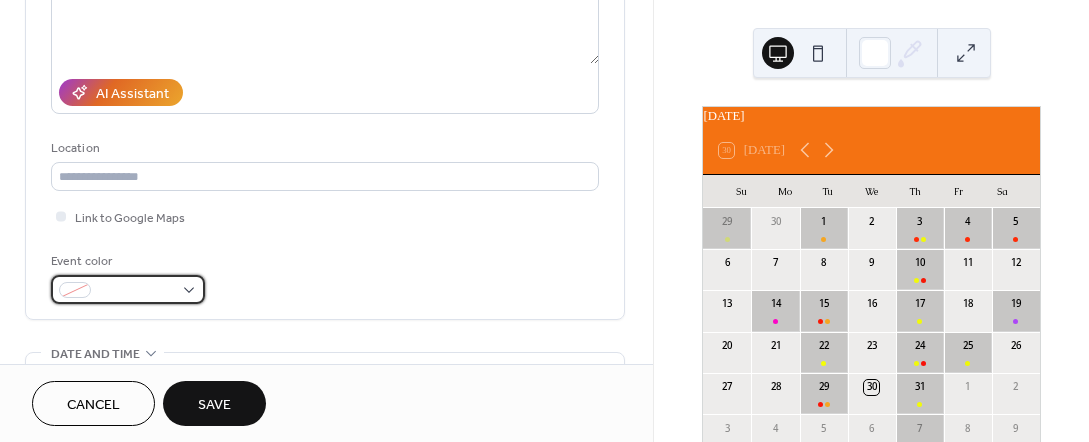 click at bounding box center (128, 289) 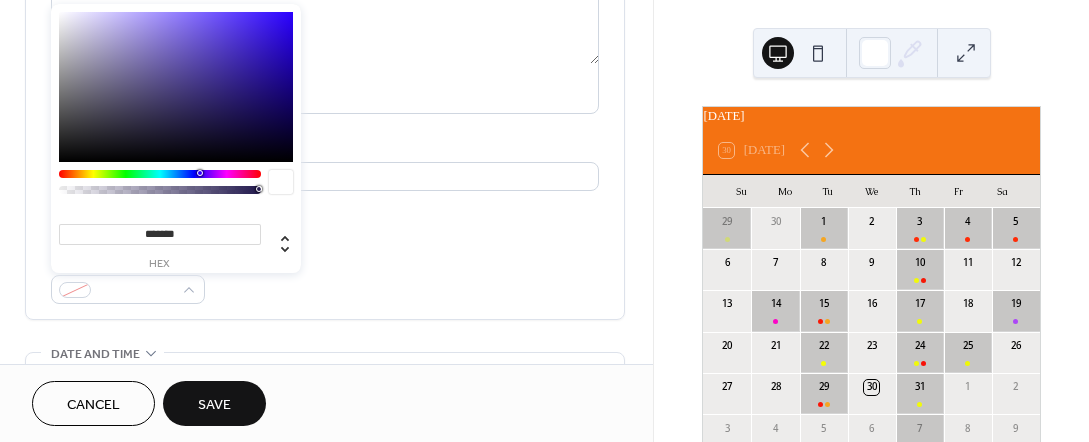 click at bounding box center [160, 174] 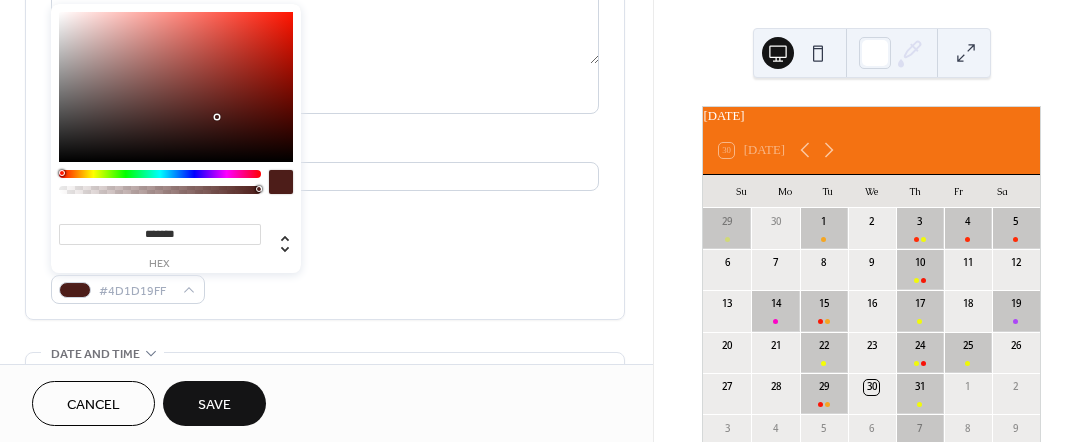type on "*******" 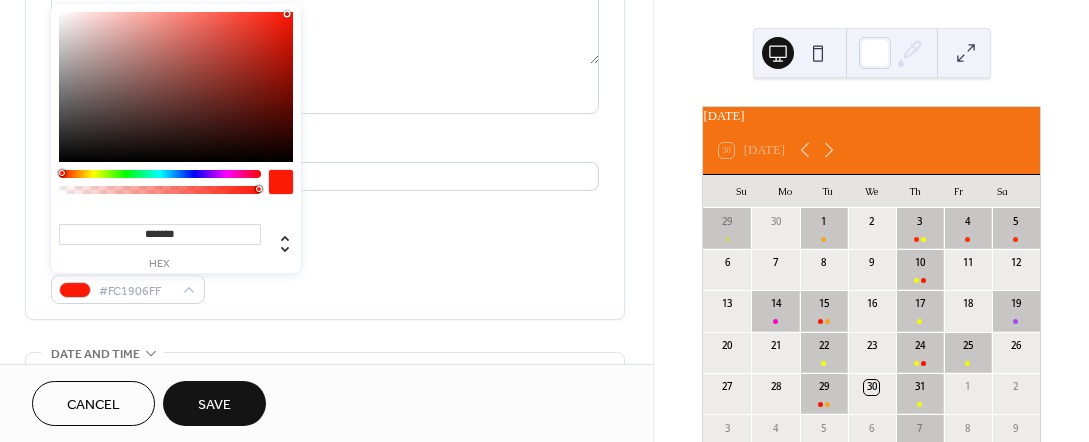 click at bounding box center [176, 87] 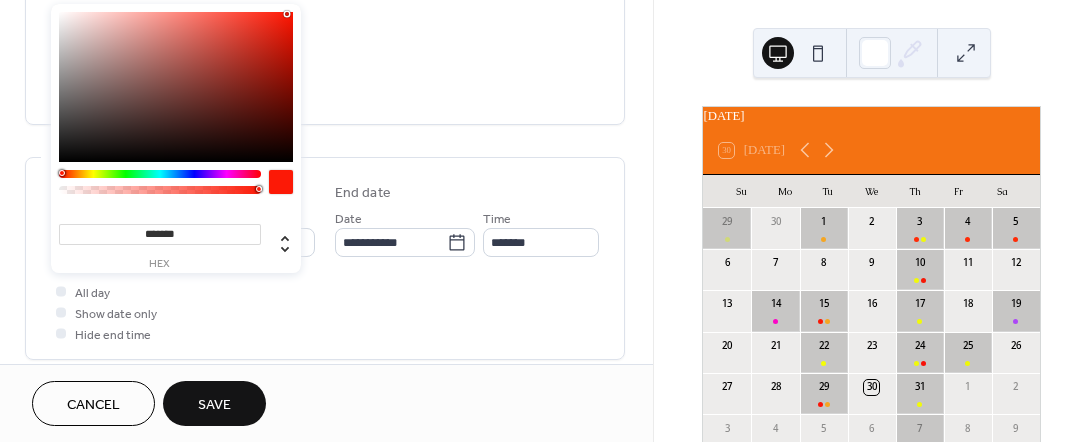 scroll, scrollTop: 600, scrollLeft: 0, axis: vertical 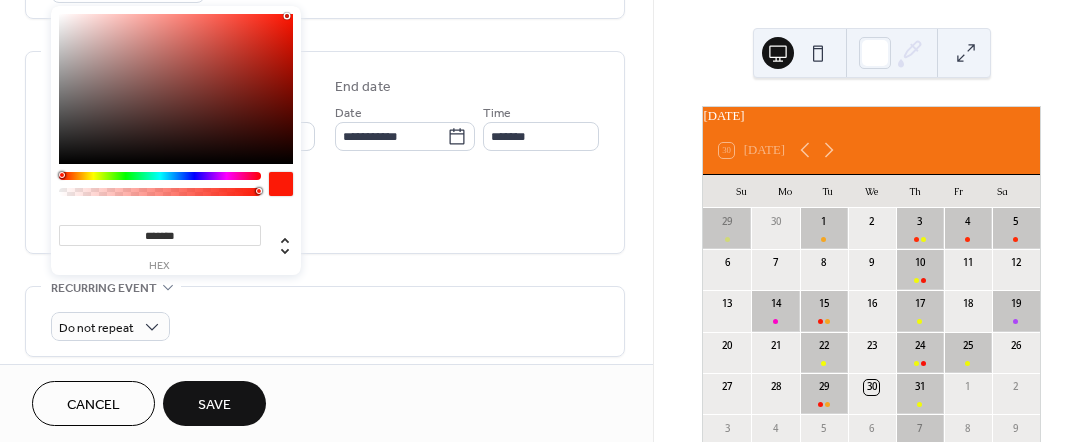 click on "All day Show date only Hide end time" at bounding box center (325, 206) 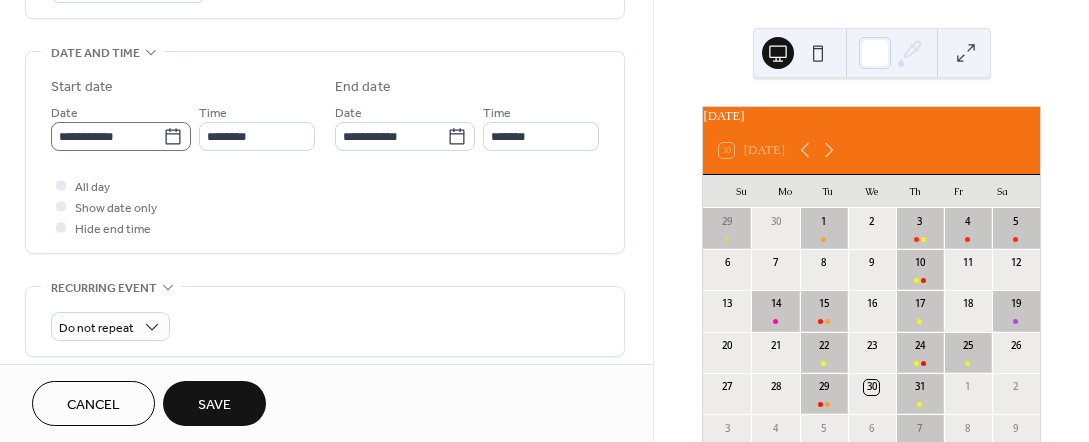 click 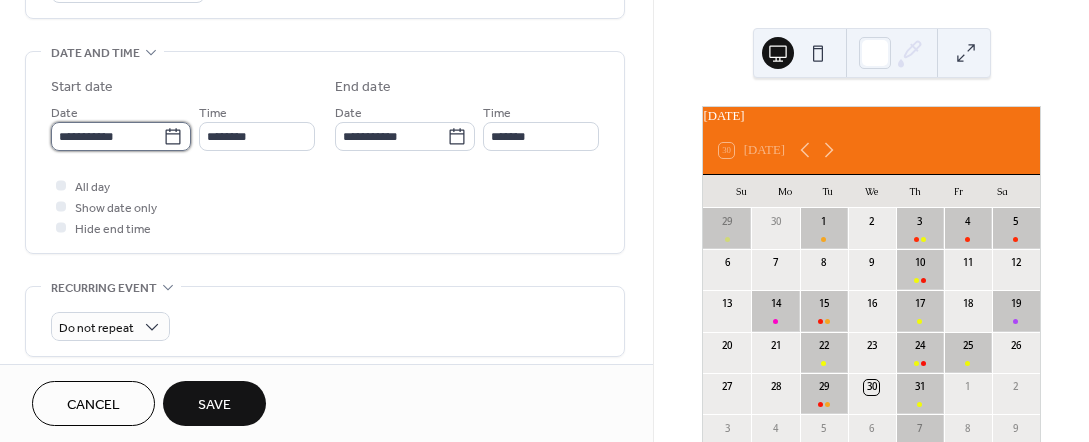 click on "**********" at bounding box center [107, 136] 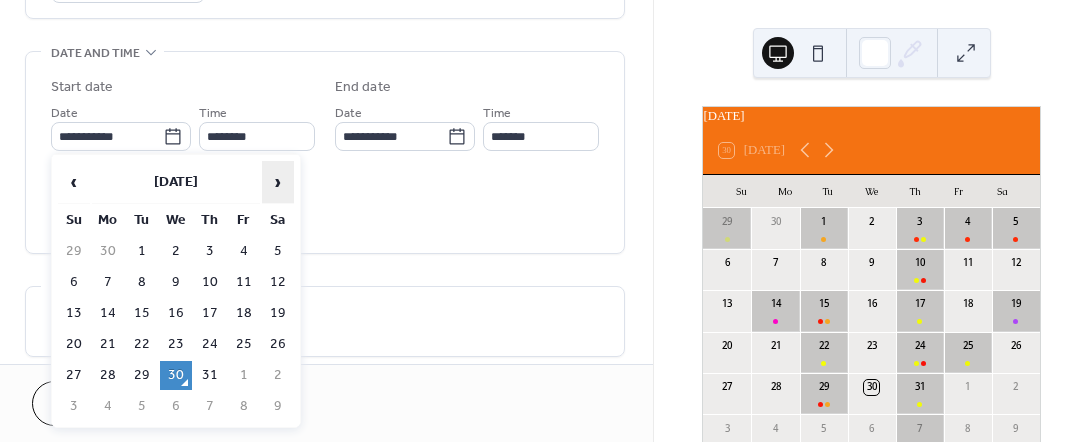 click on "›" at bounding box center (278, 182) 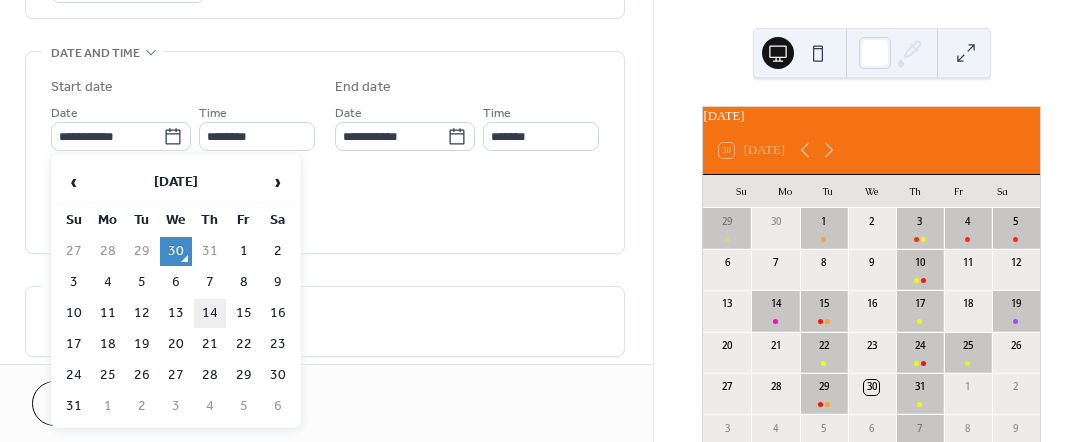 click on "14" at bounding box center (210, 313) 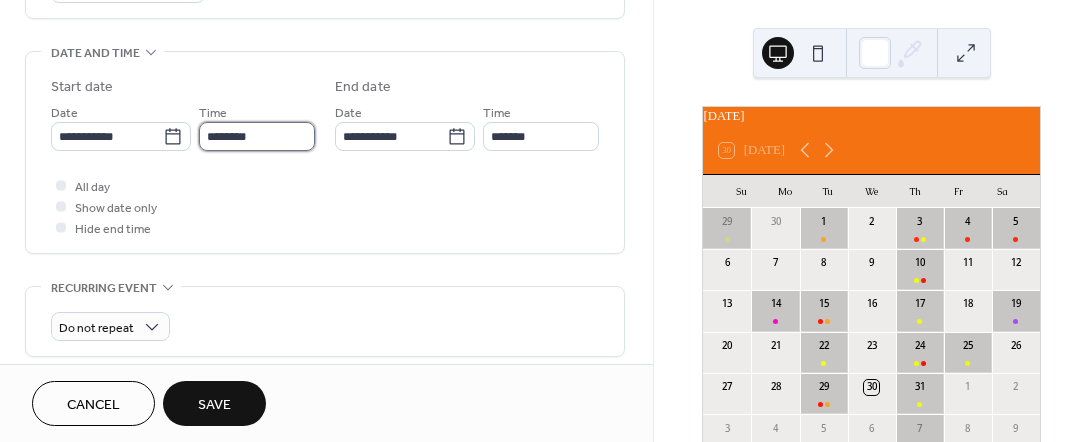 click on "********" at bounding box center [257, 136] 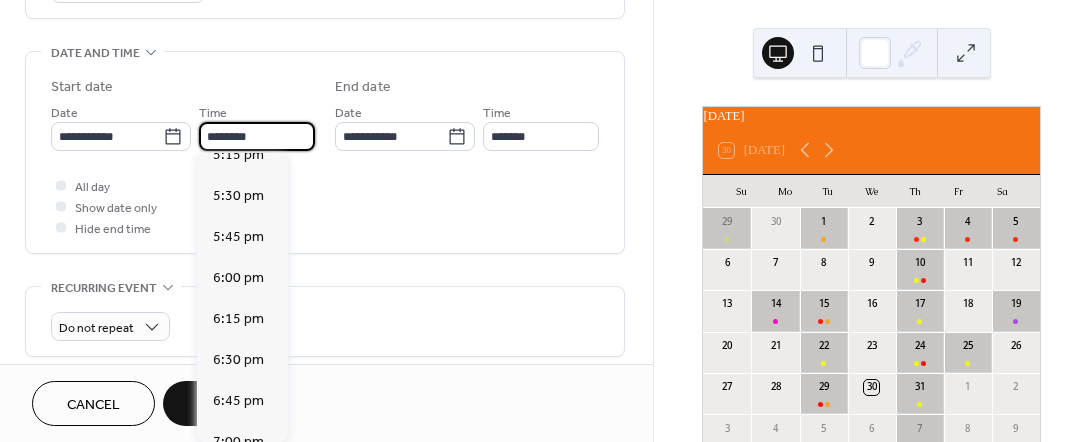 scroll, scrollTop: 2856, scrollLeft: 0, axis: vertical 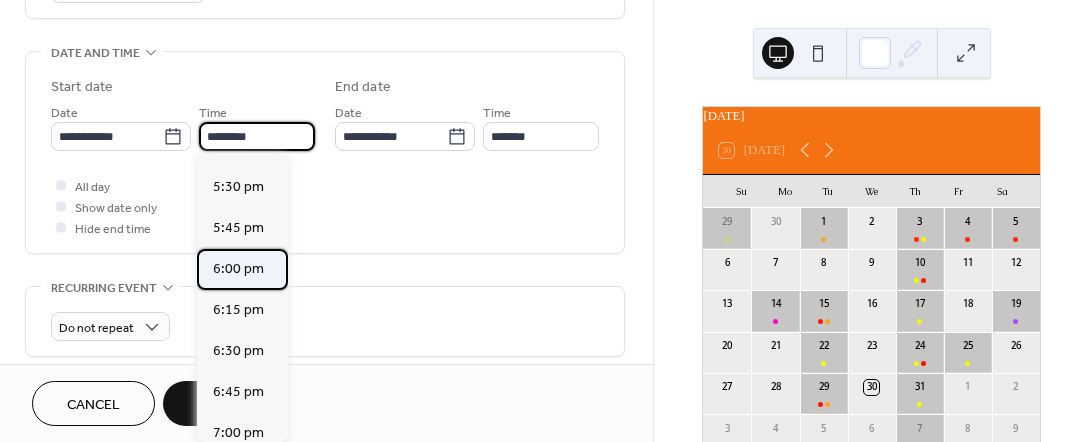 click on "6:00 pm" at bounding box center (238, 269) 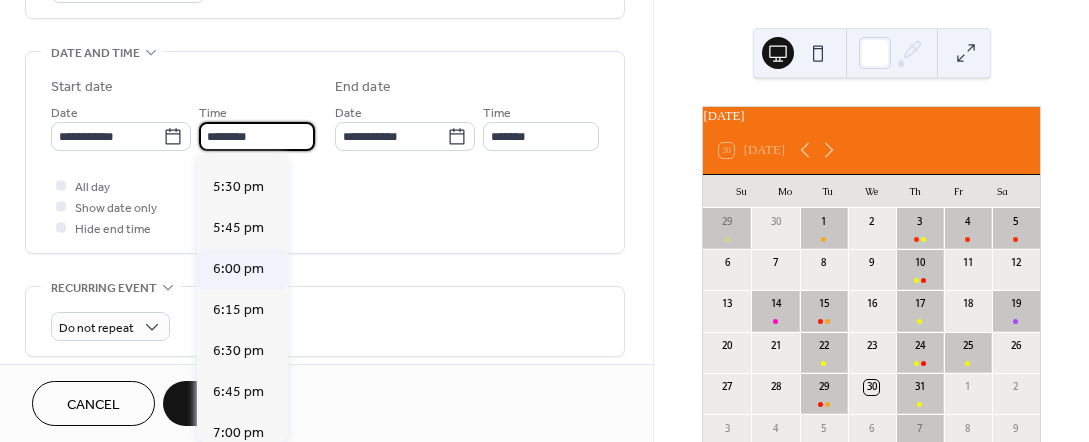 type on "*******" 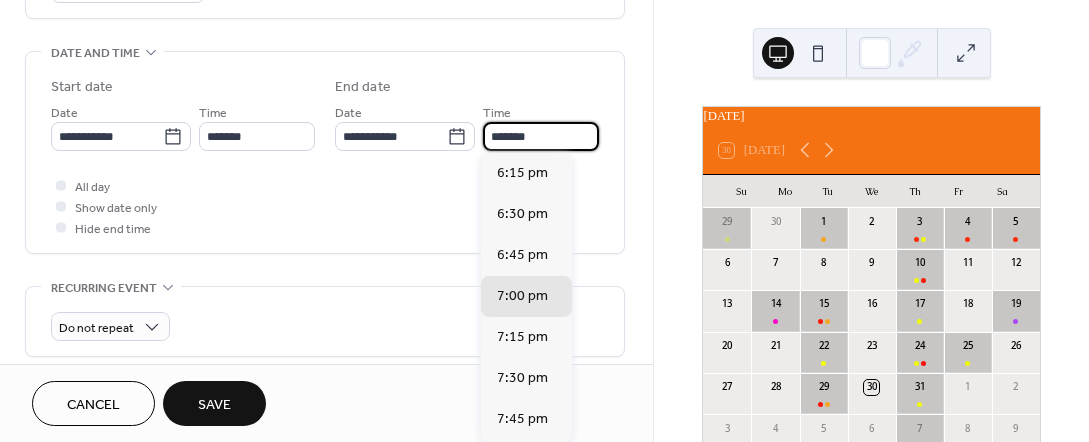 click on "*******" at bounding box center (541, 136) 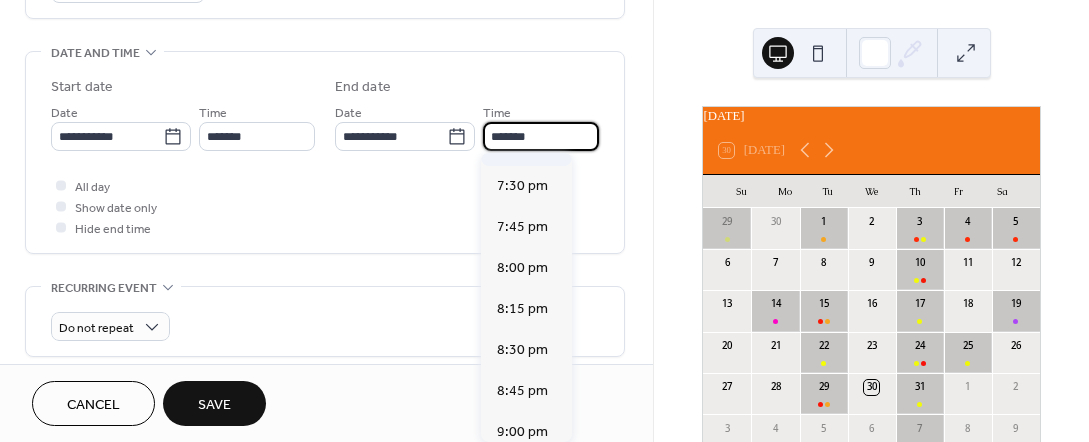scroll, scrollTop: 200, scrollLeft: 0, axis: vertical 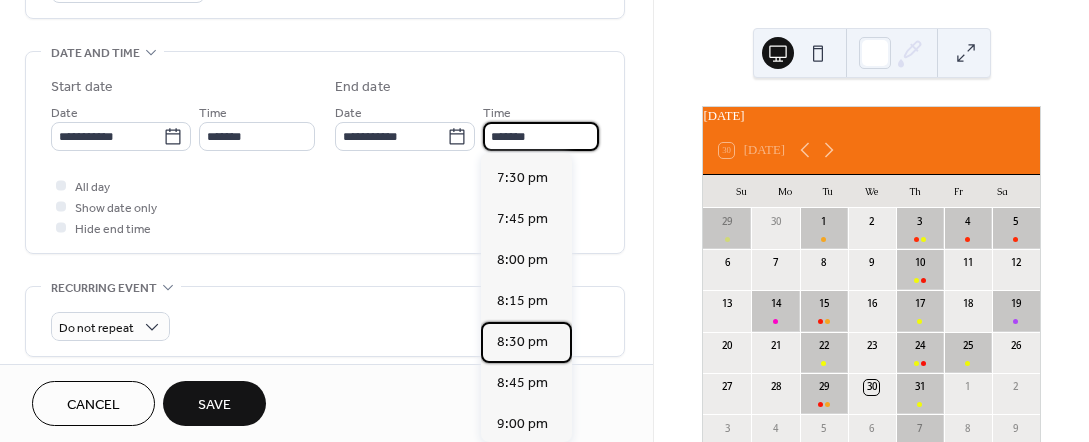 click on "8:30 pm" at bounding box center (522, 342) 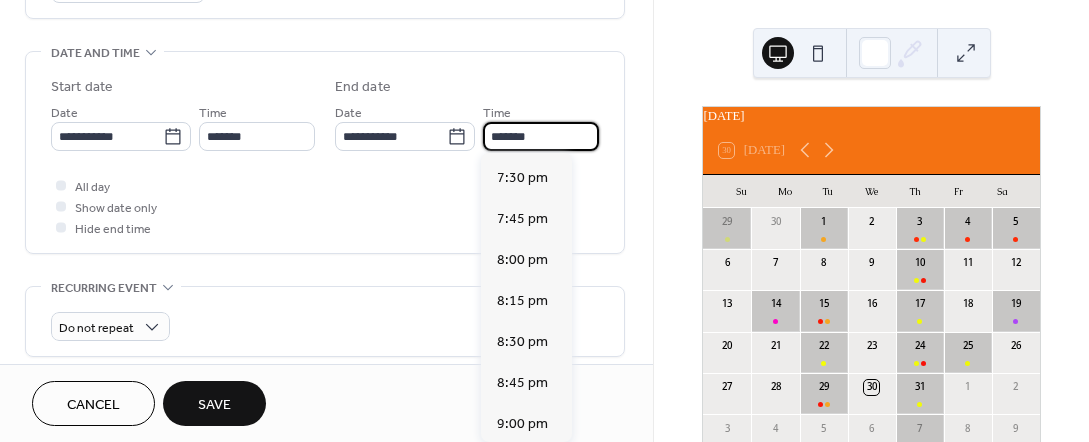 type on "*******" 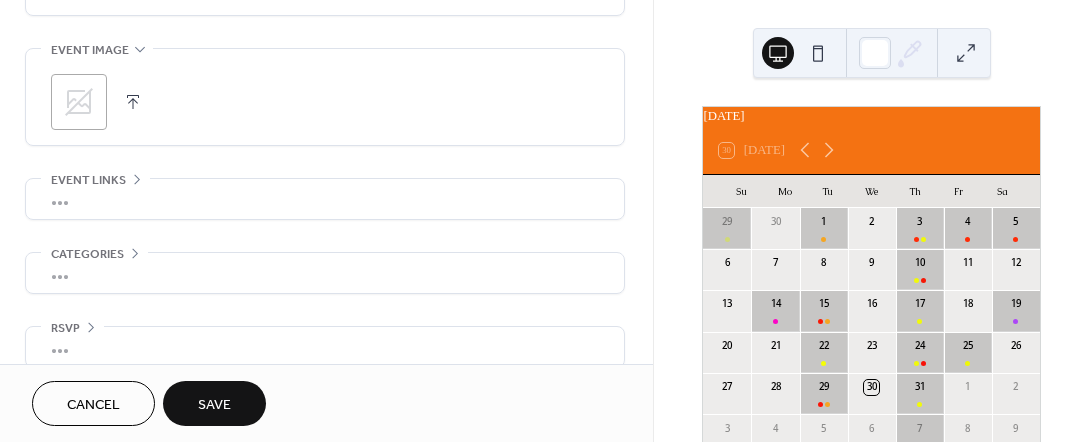scroll, scrollTop: 958, scrollLeft: 0, axis: vertical 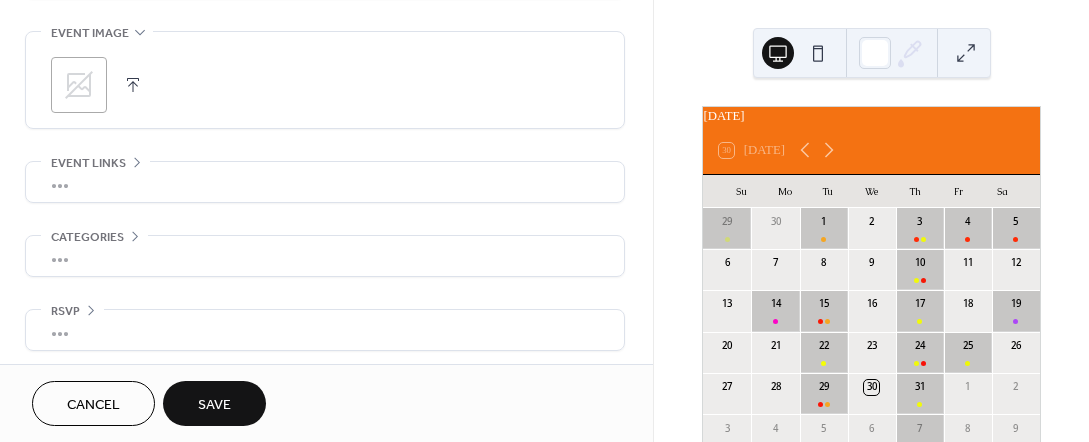click on "Save" at bounding box center [214, 405] 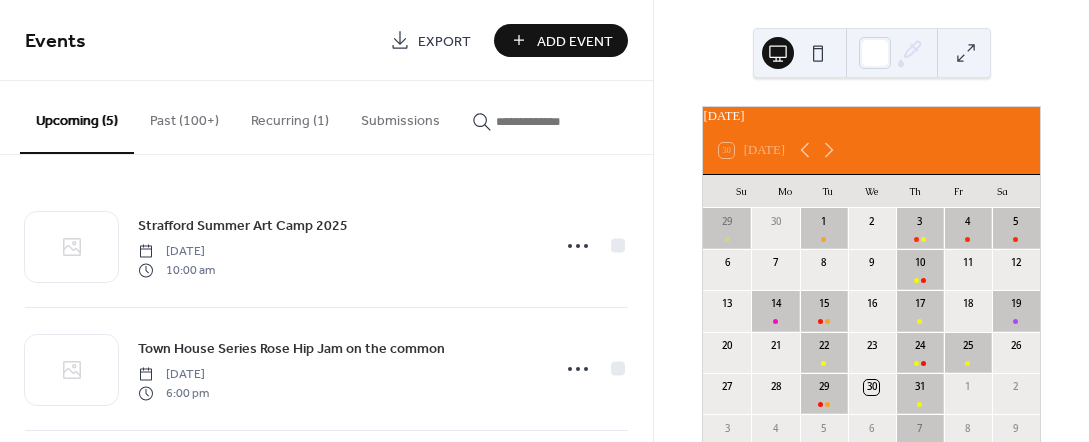 click on "Add Event" at bounding box center [575, 41] 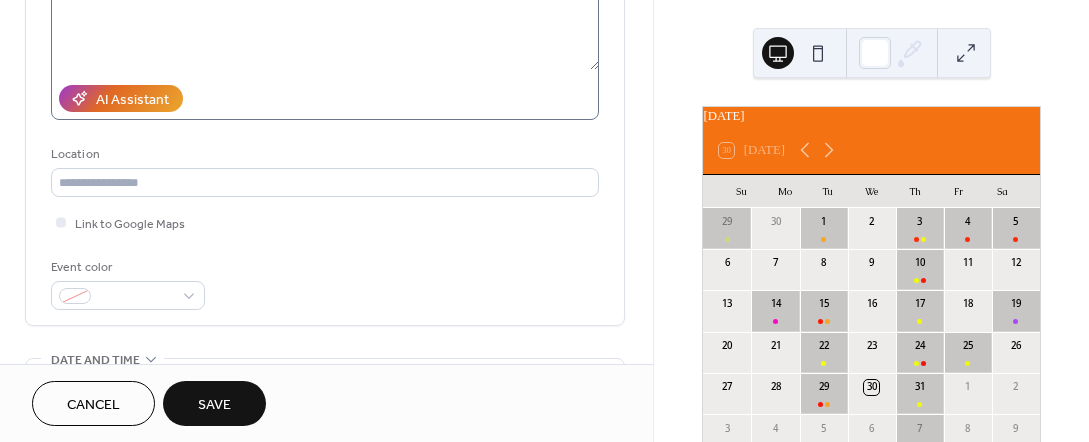 scroll, scrollTop: 299, scrollLeft: 0, axis: vertical 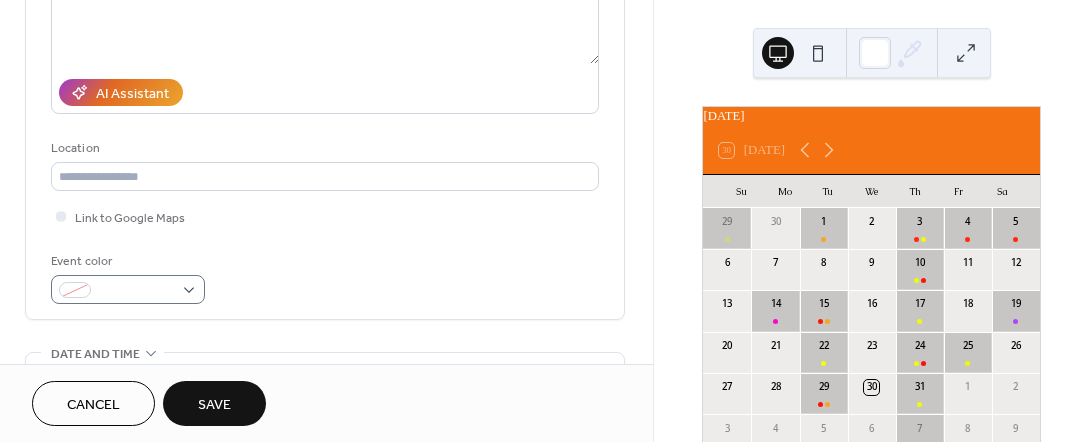 type on "**********" 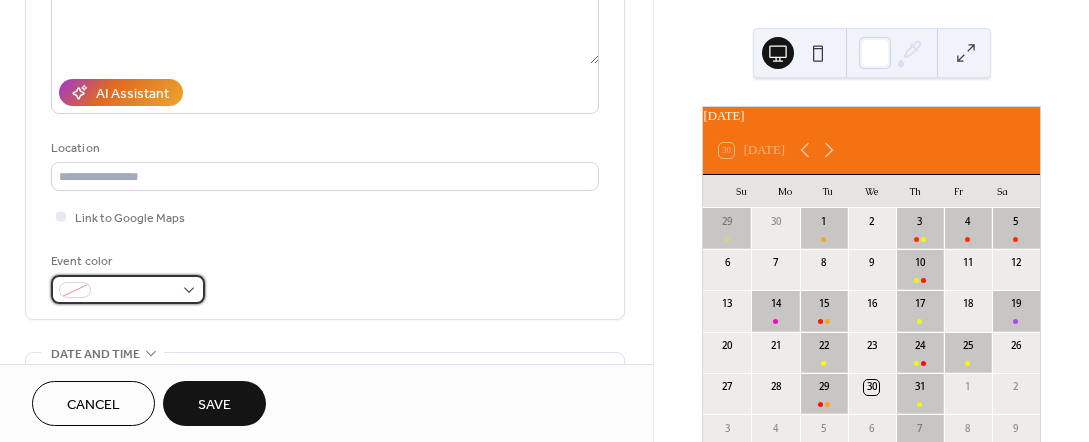 click at bounding box center (128, 289) 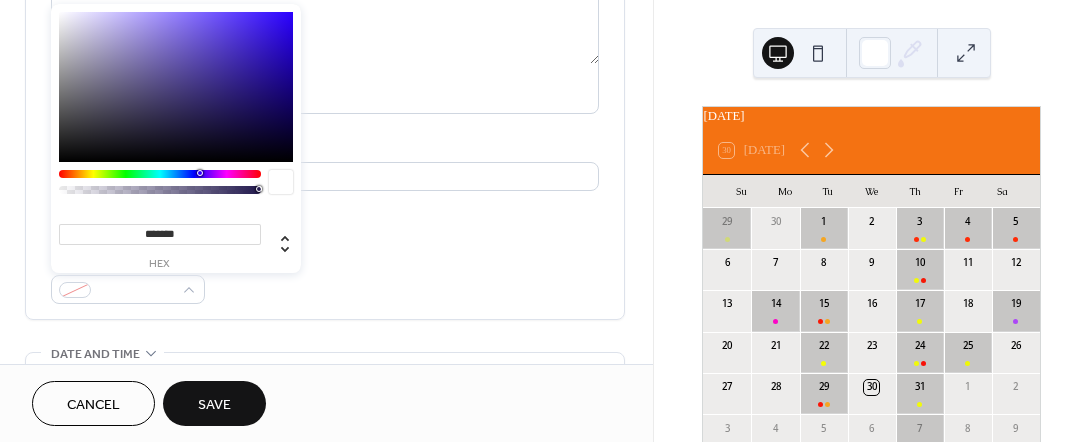 click at bounding box center [160, 174] 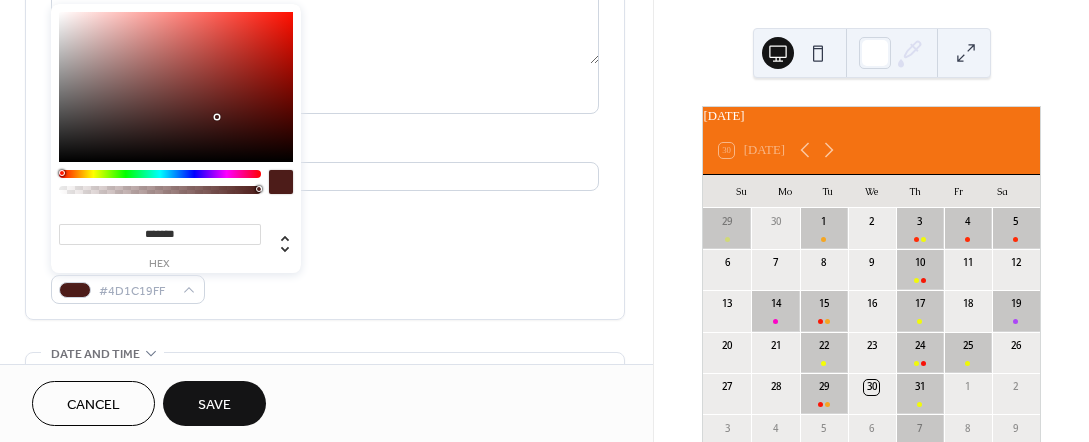 type on "*******" 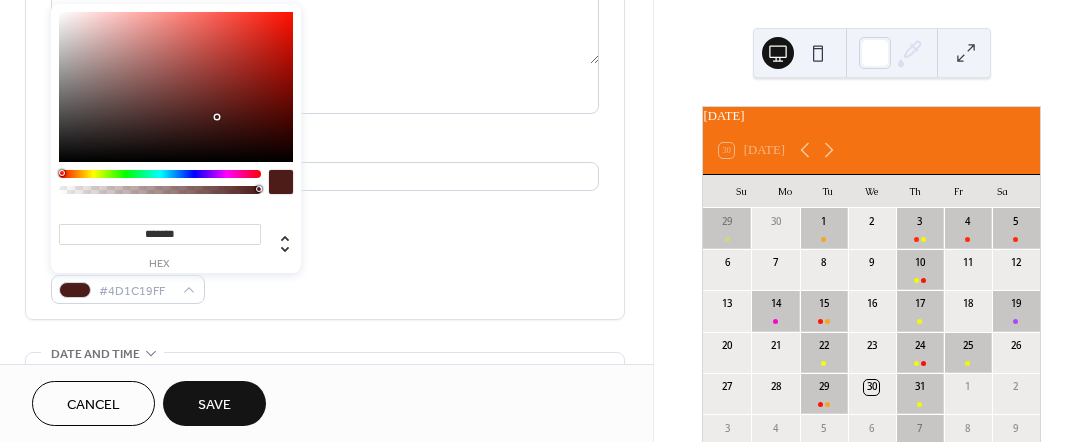 click at bounding box center [176, 87] 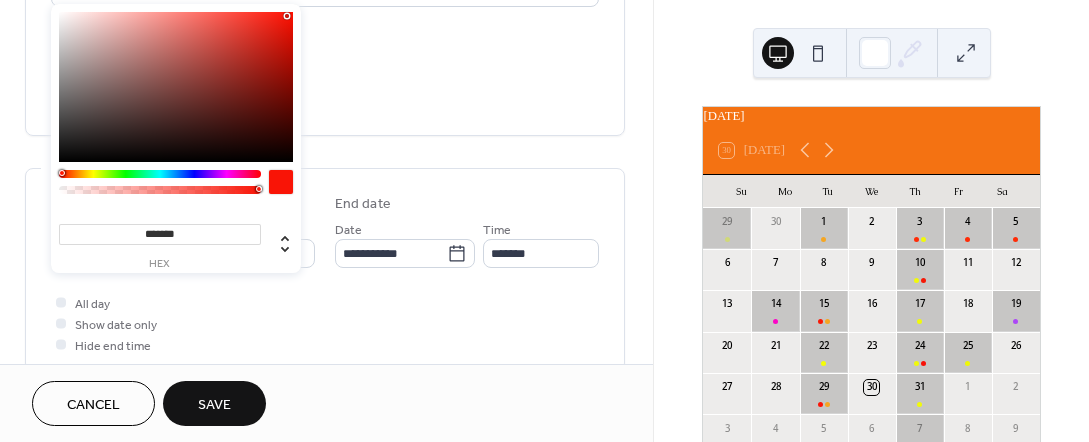 scroll, scrollTop: 500, scrollLeft: 0, axis: vertical 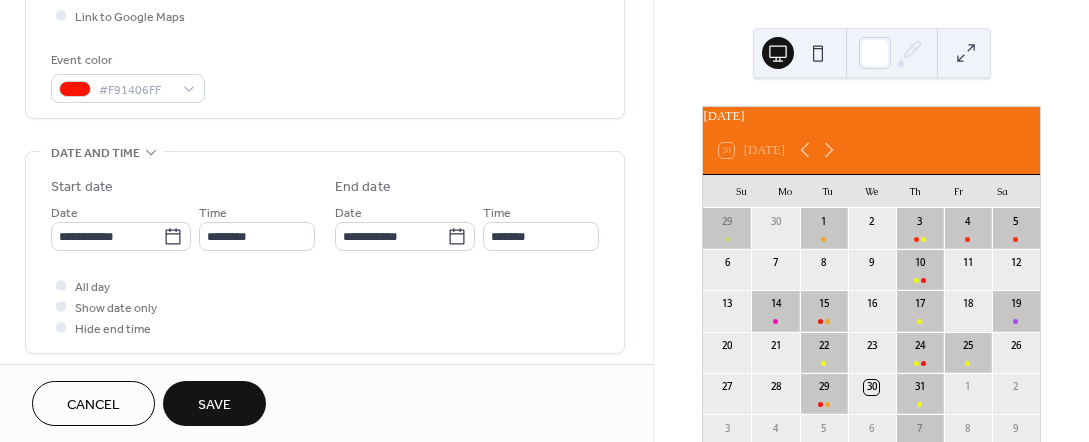 click on "**********" at bounding box center [325, 210] 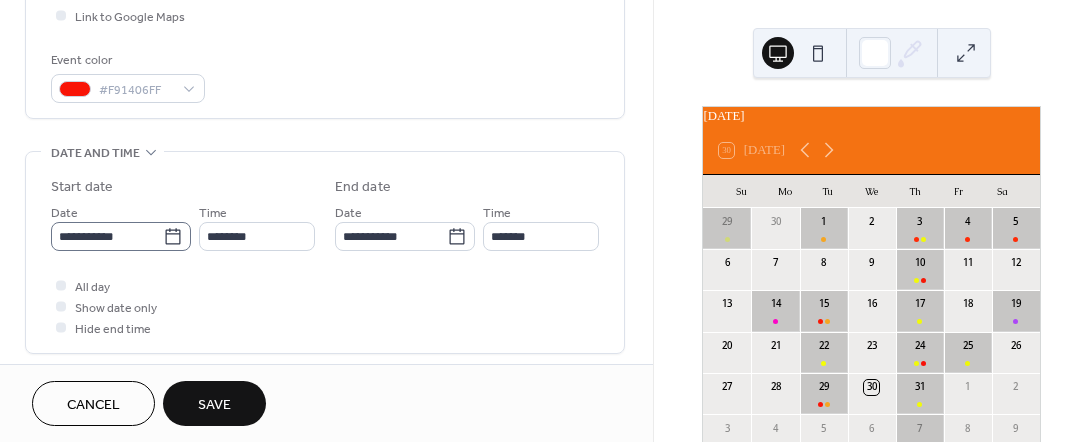 click 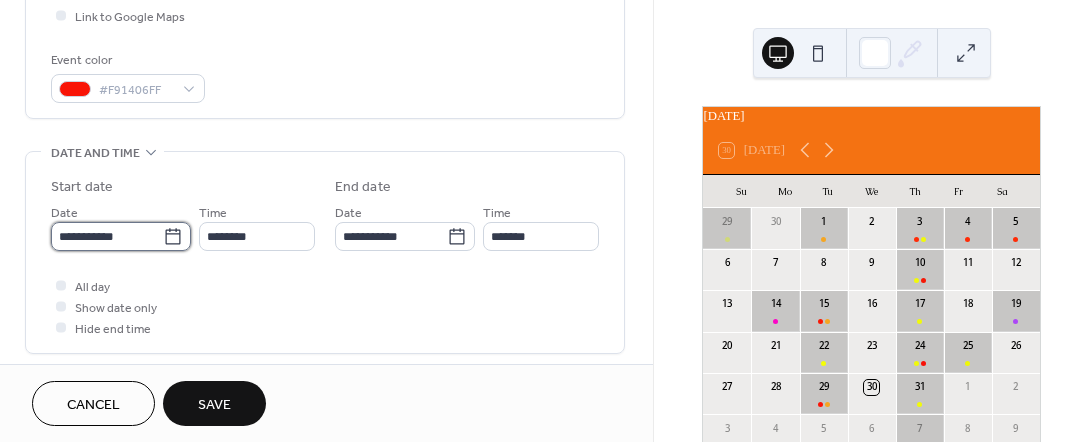 click on "**********" at bounding box center (107, 236) 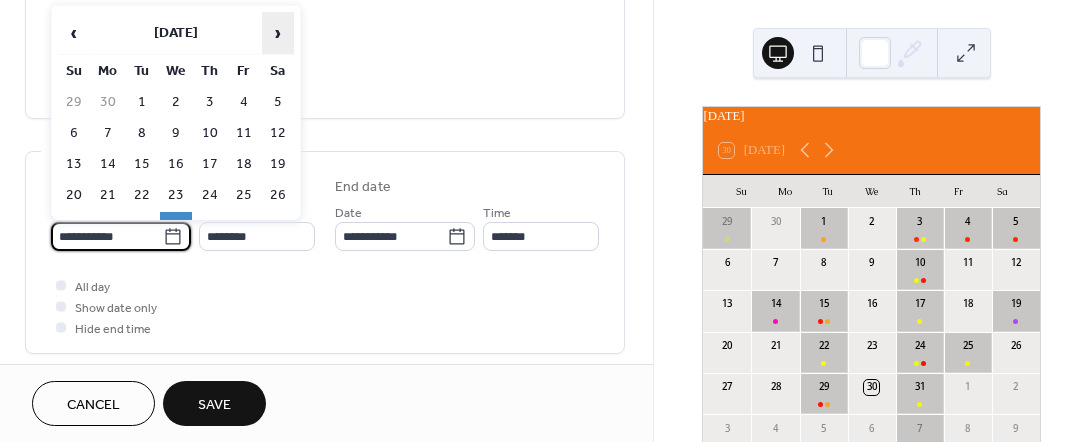 click on "›" at bounding box center [278, 33] 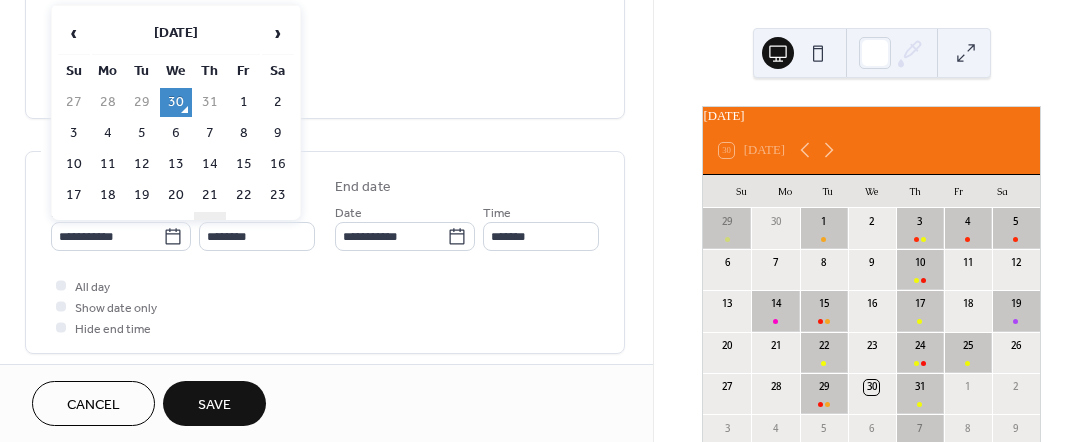click on "28" at bounding box center [210, 226] 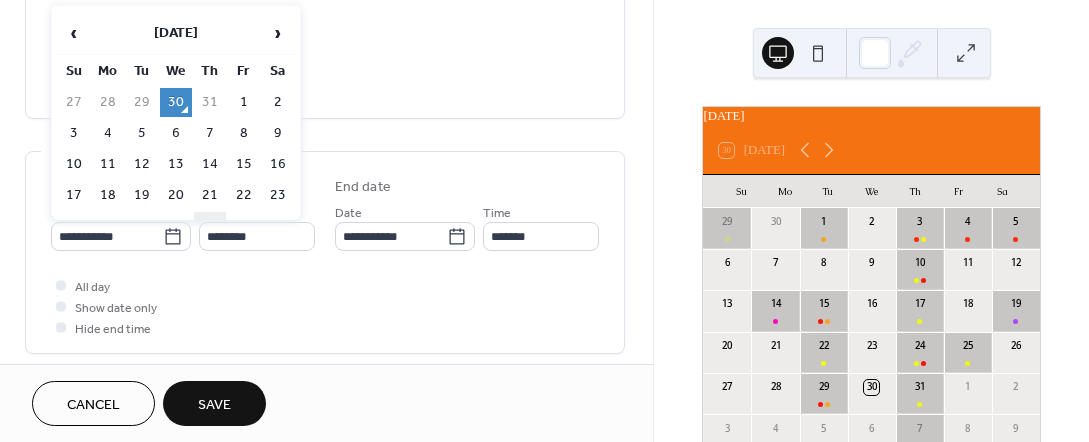type on "**********" 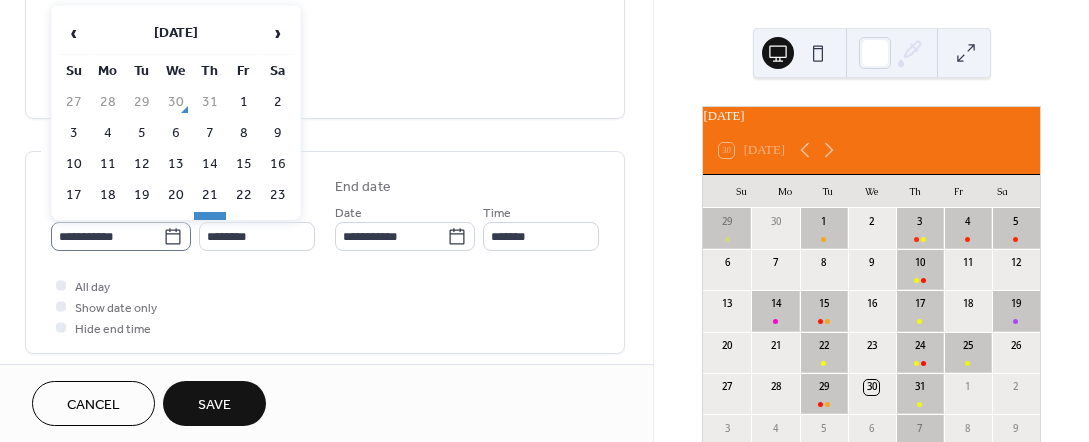 click 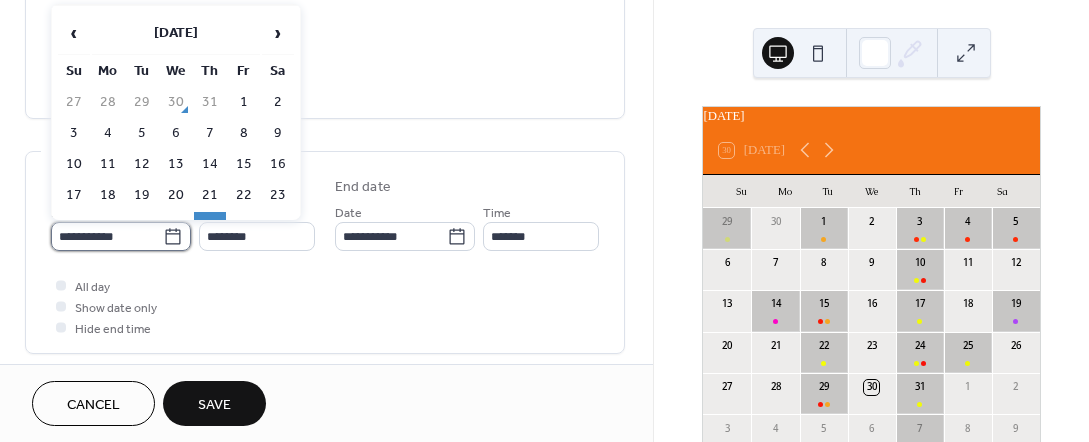 click on "**********" at bounding box center [107, 236] 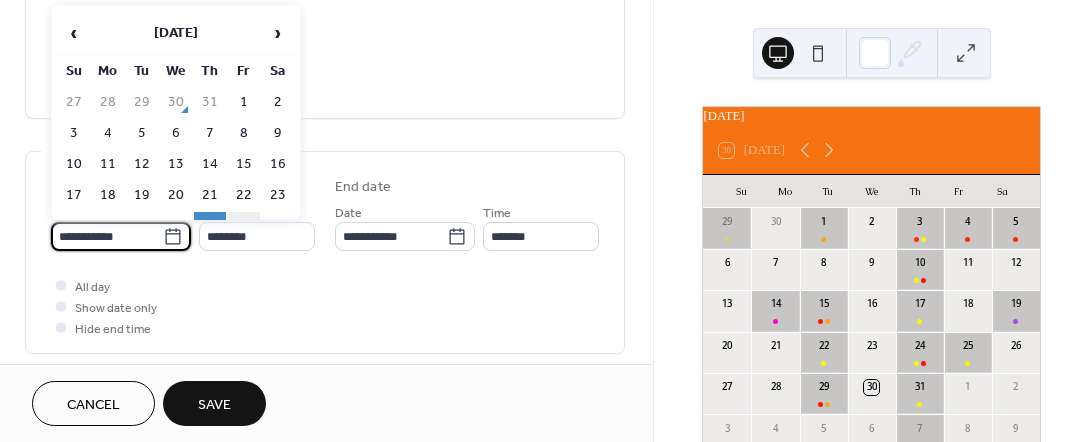 click on "29" at bounding box center (244, 226) 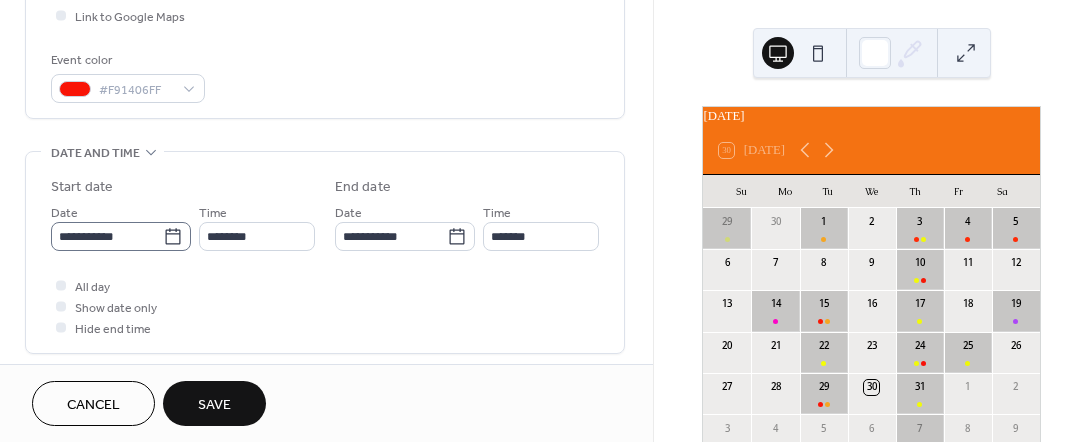 click 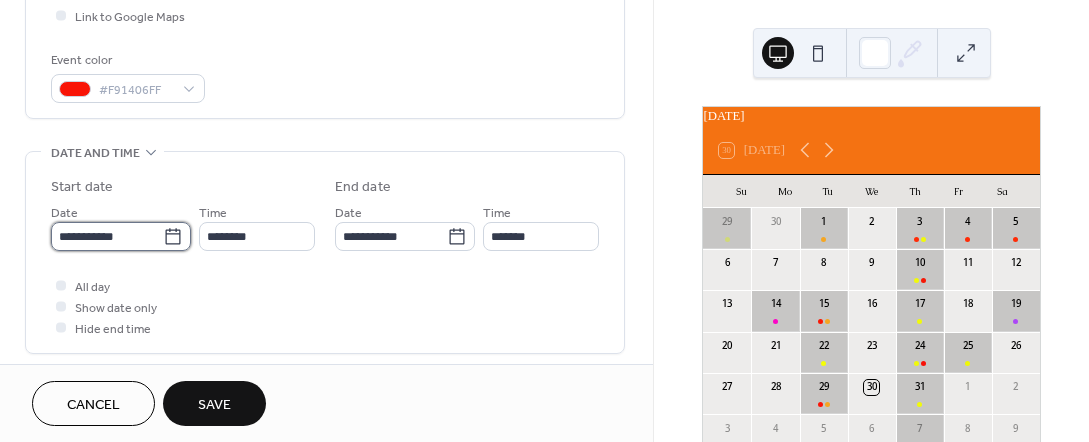 click on "**********" at bounding box center [107, 236] 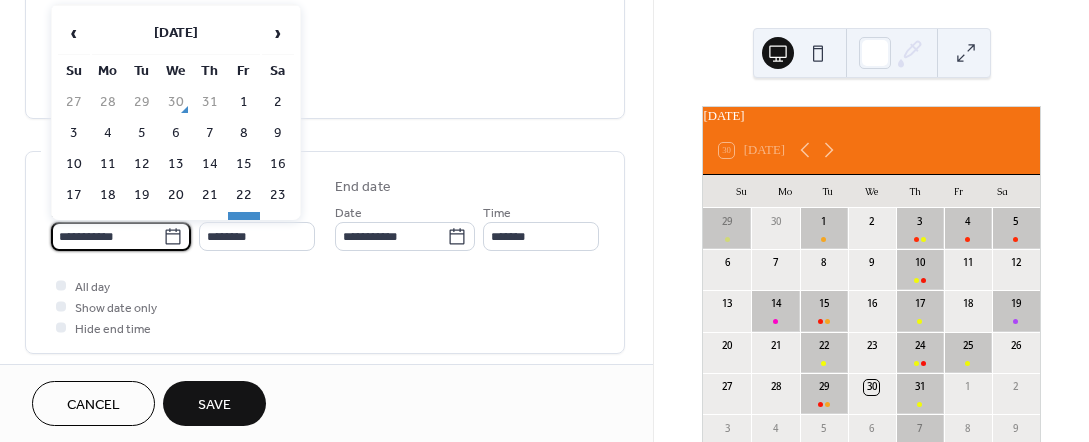 click on "28" at bounding box center (210, 226) 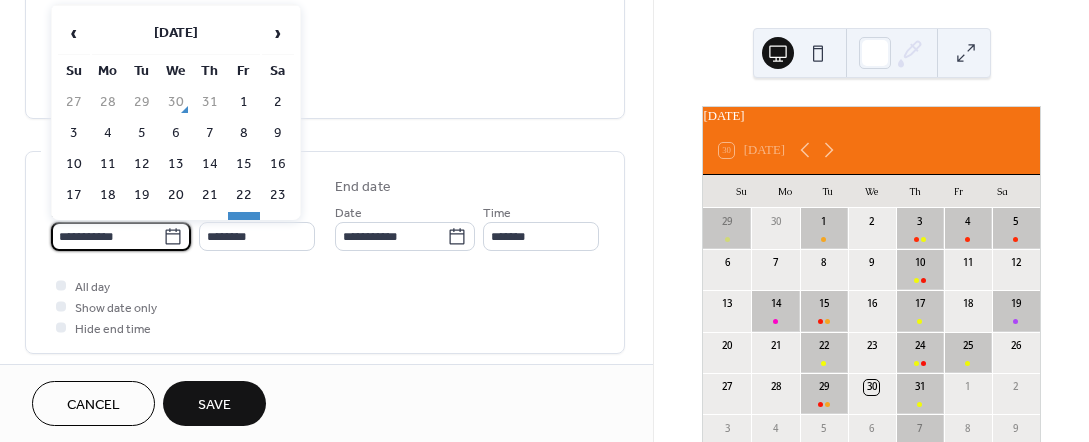 type on "**********" 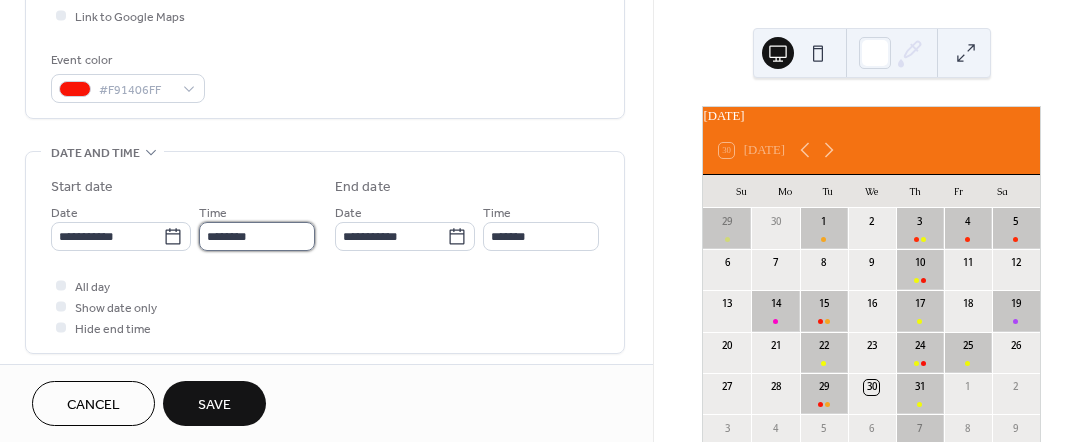 click on "********" at bounding box center [257, 236] 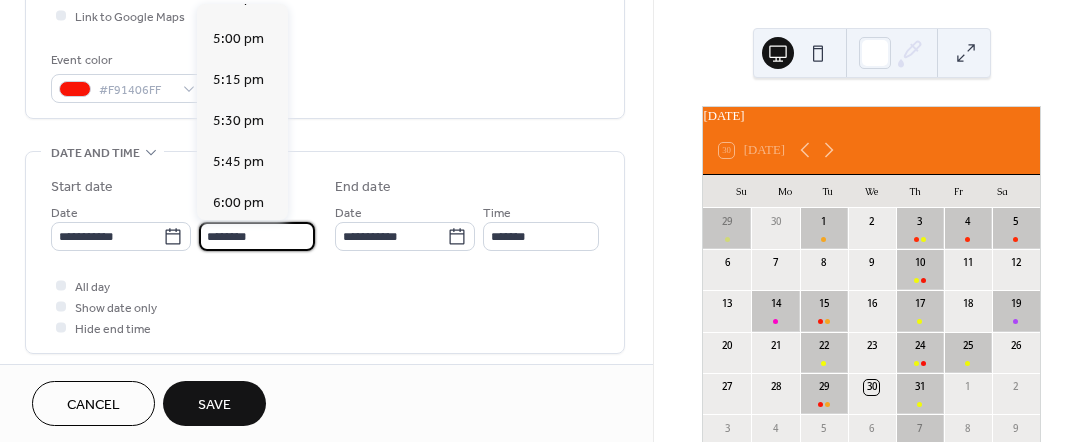 scroll, scrollTop: 2856, scrollLeft: 0, axis: vertical 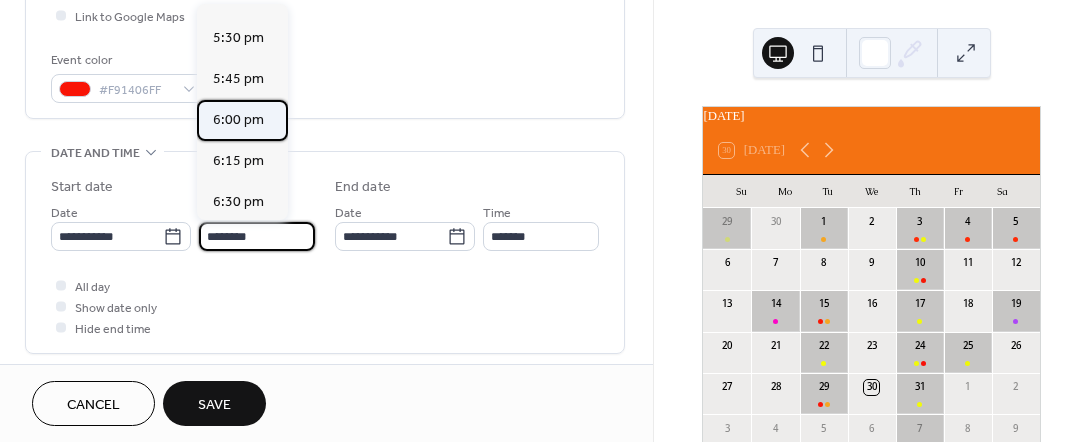 click on "6:00 pm" at bounding box center (238, 120) 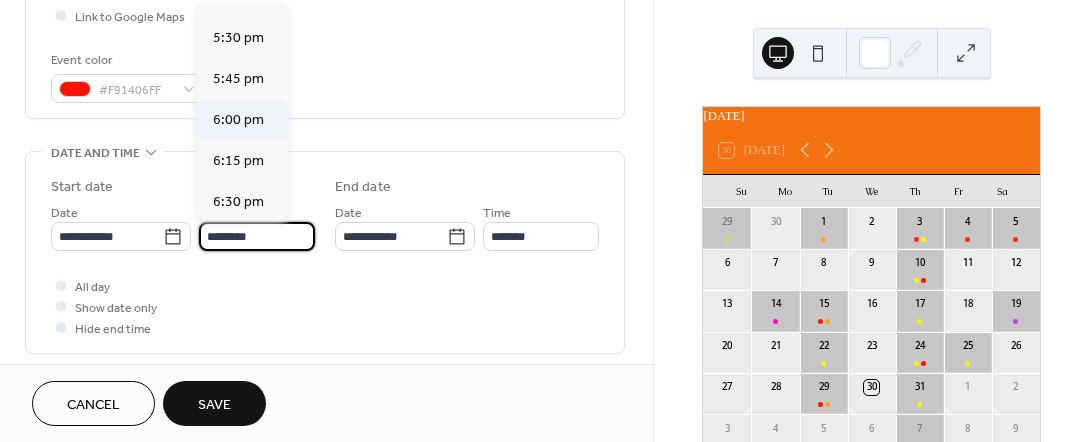 type on "*******" 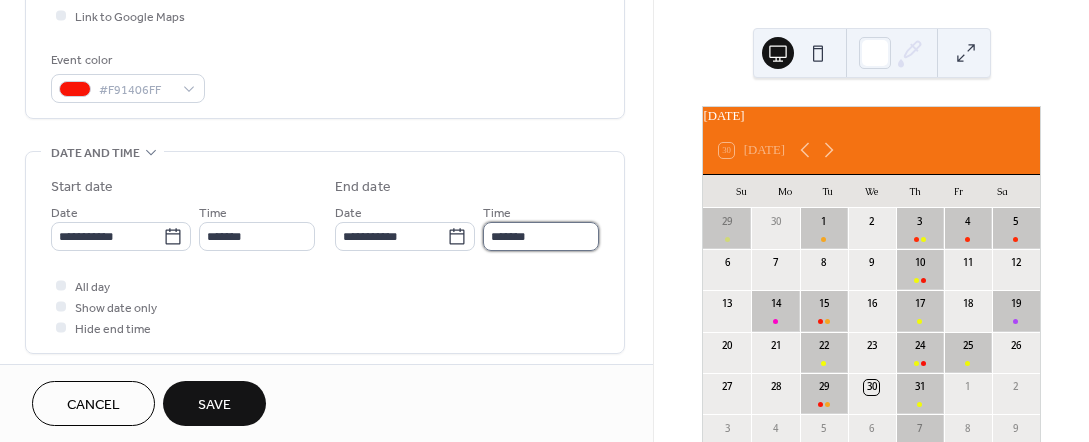 click on "*******" at bounding box center (541, 236) 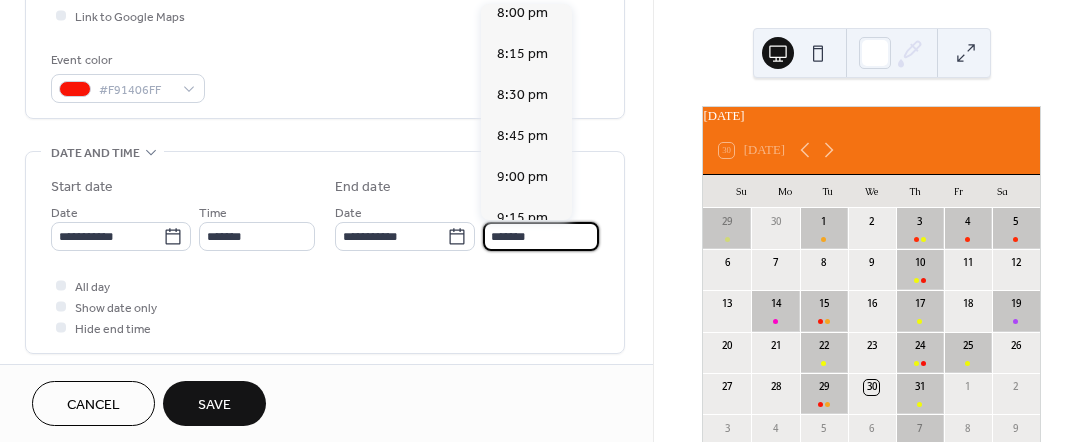 scroll, scrollTop: 299, scrollLeft: 0, axis: vertical 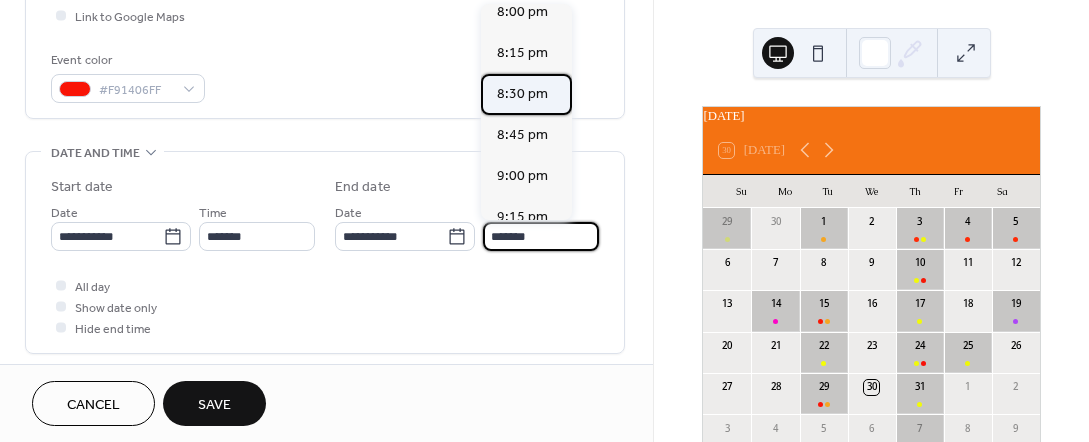 click on "8:30 pm" at bounding box center [522, 94] 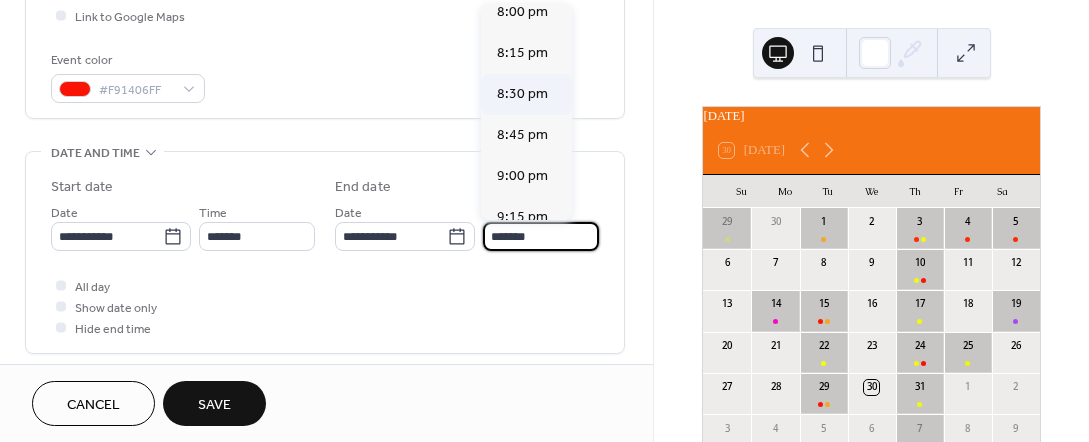 type on "*******" 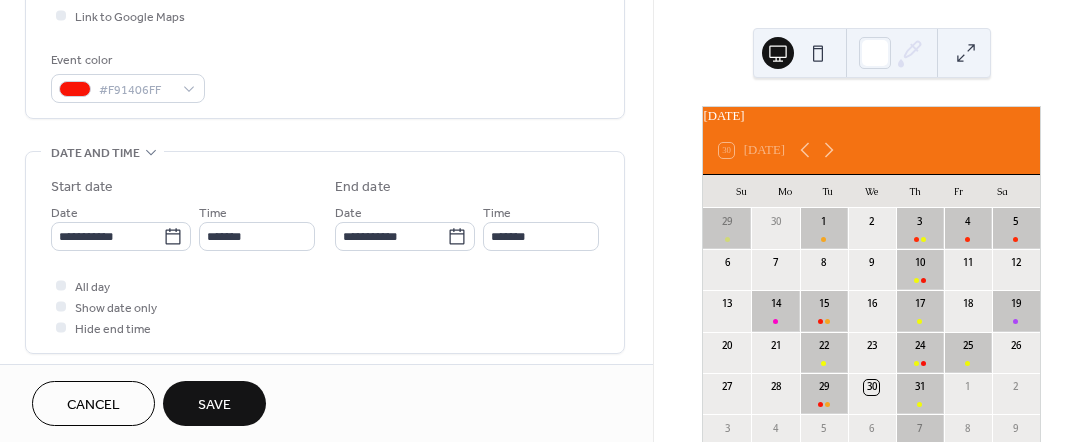 click on "Save" at bounding box center (214, 405) 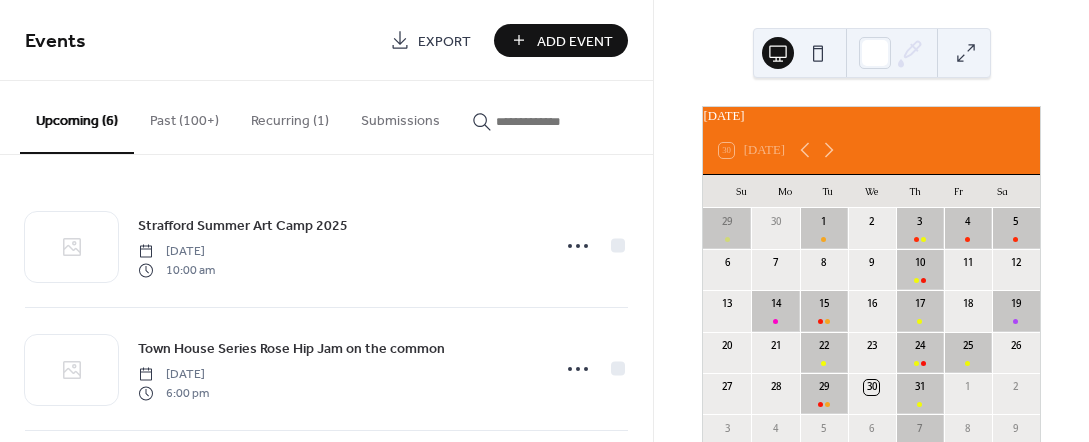 click on "Add Event" at bounding box center [575, 41] 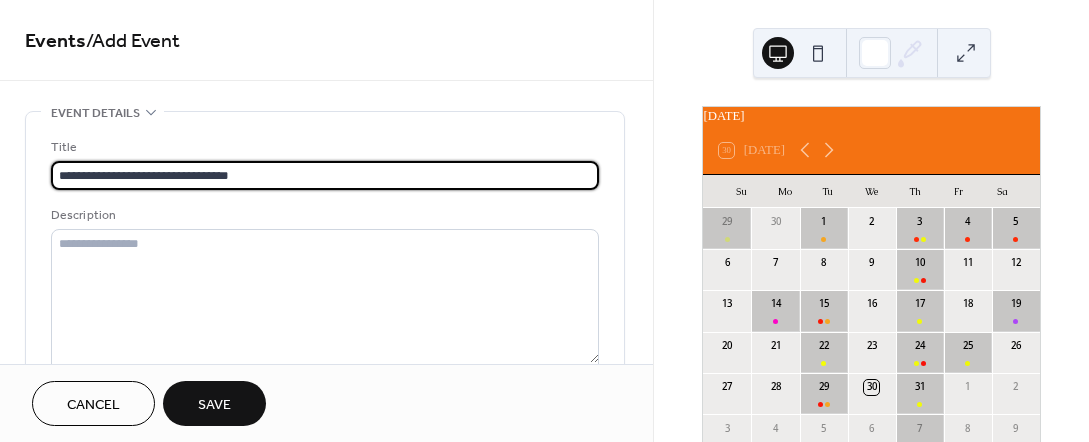scroll, scrollTop: 1, scrollLeft: 0, axis: vertical 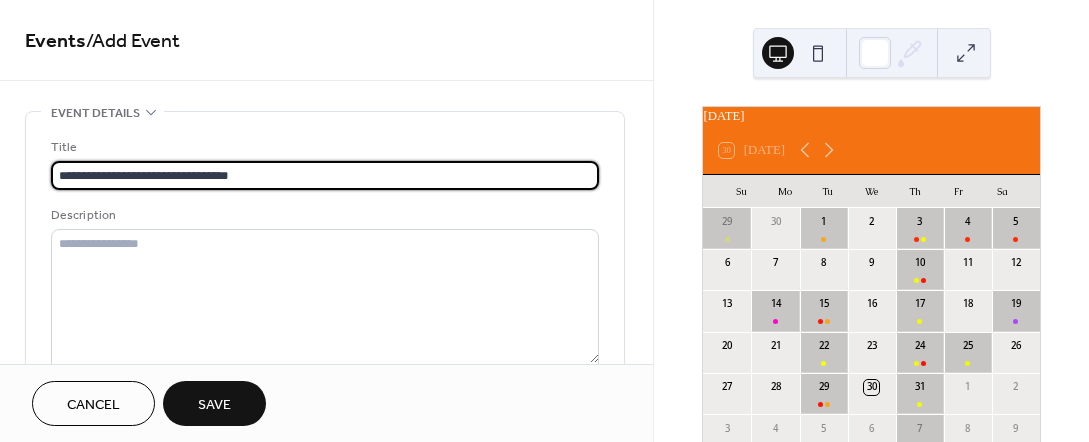 click on "**********" at bounding box center [544, 221] 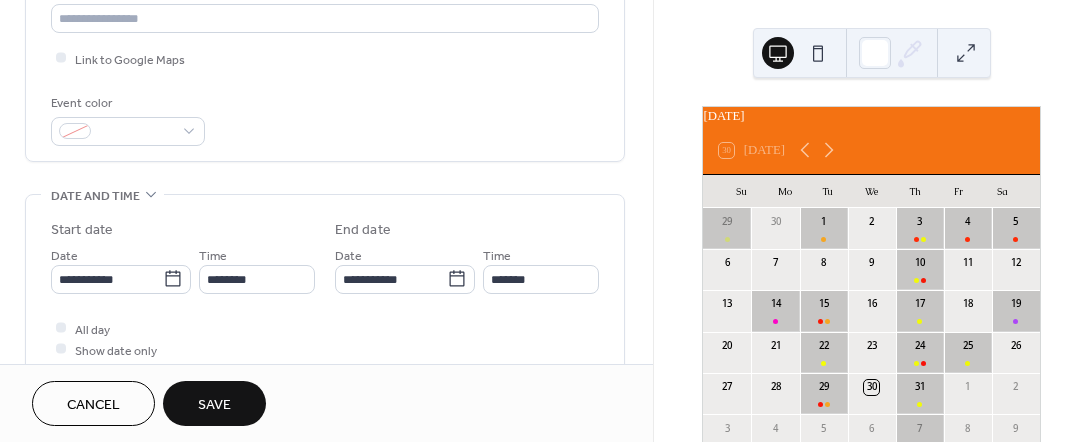 scroll, scrollTop: 500, scrollLeft: 0, axis: vertical 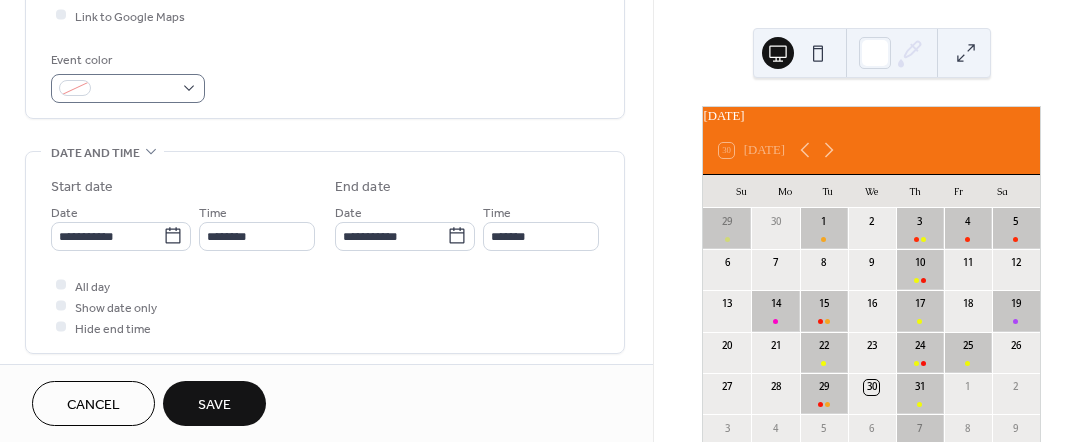 type on "**********" 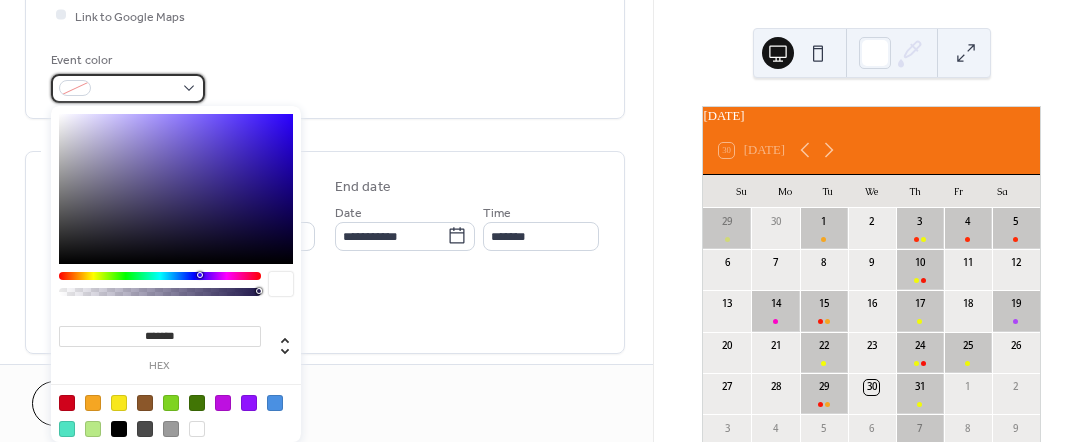 click at bounding box center (128, 88) 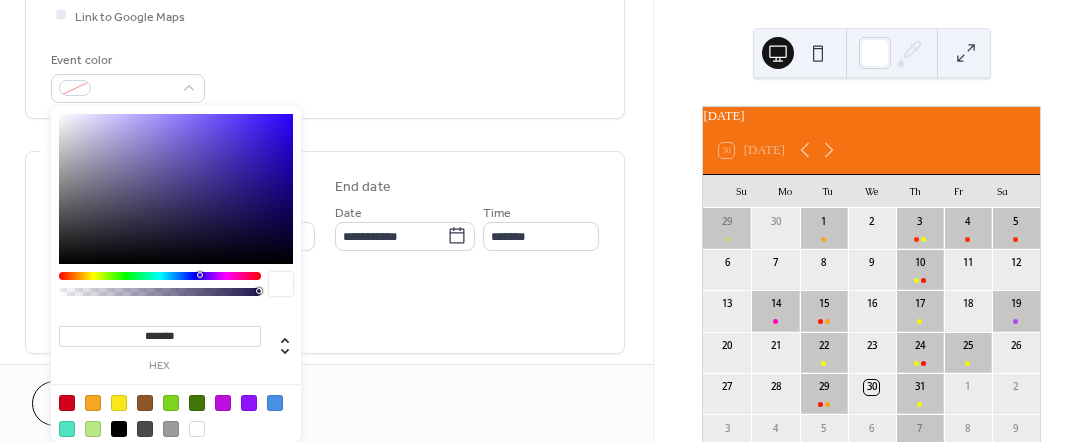 type on "*******" 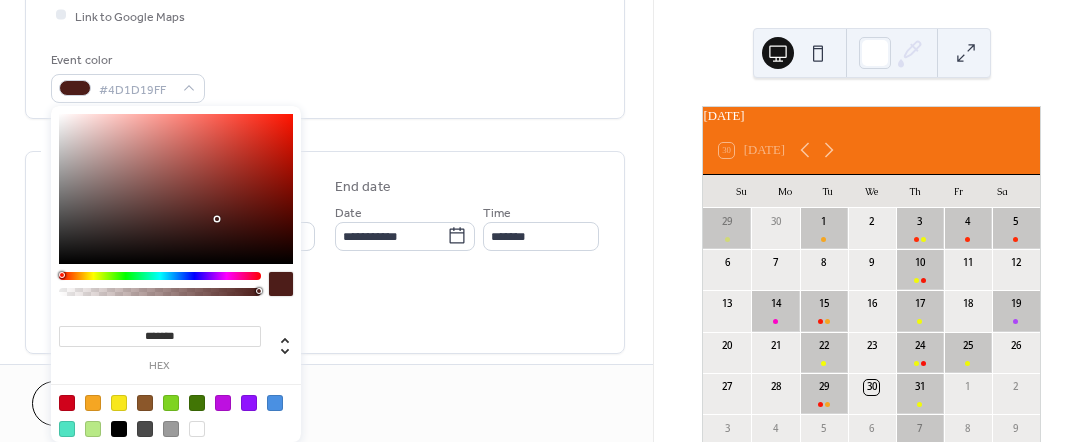 click at bounding box center (160, 276) 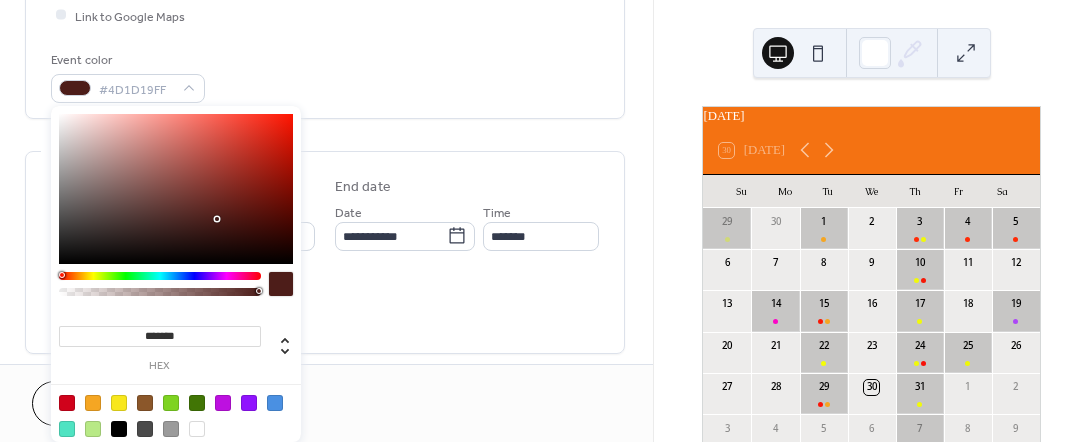 click on "All day Show date only Hide end time" at bounding box center (325, 306) 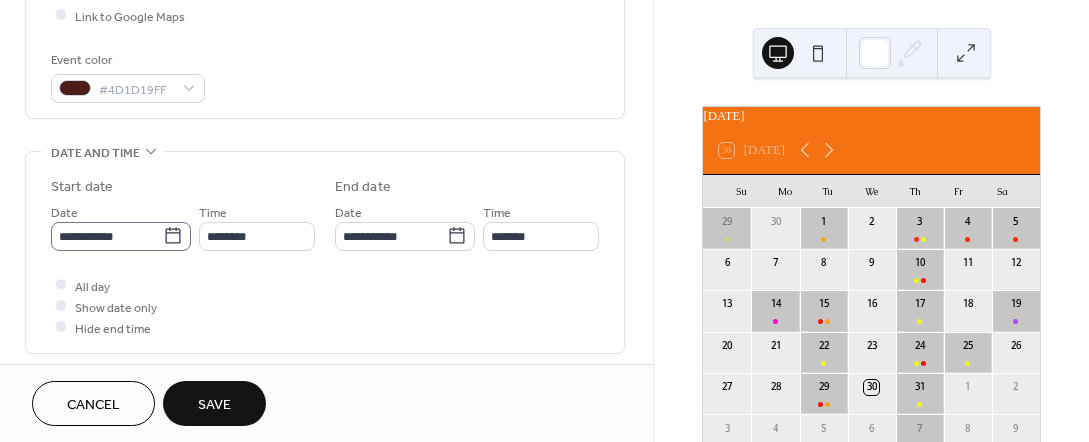 click 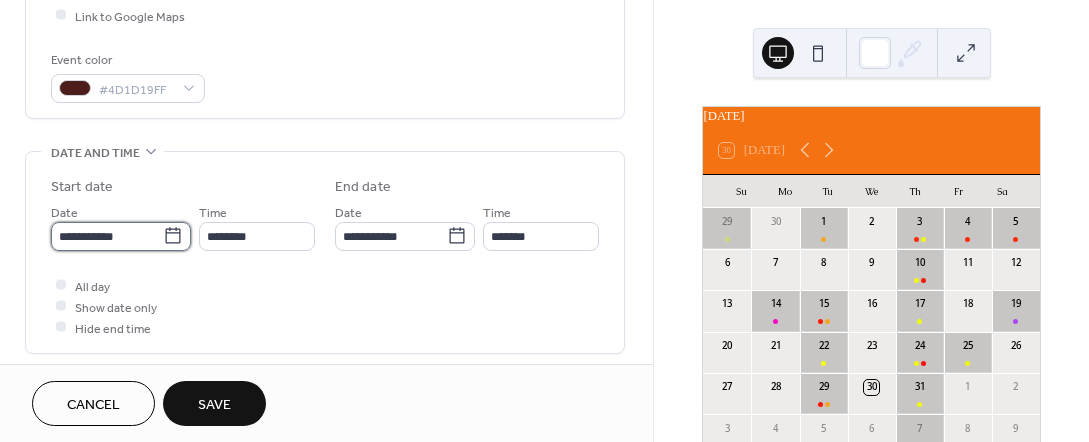 click on "**********" at bounding box center [107, 236] 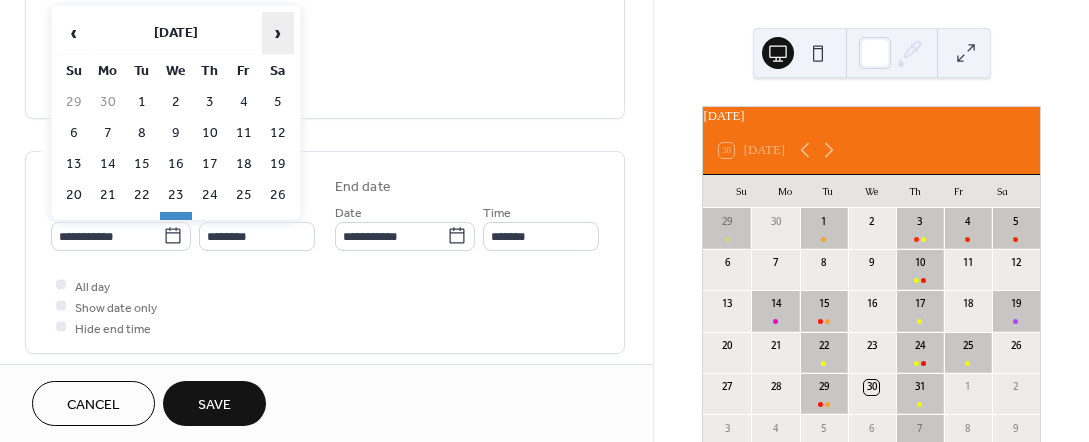click on "›" at bounding box center (278, 33) 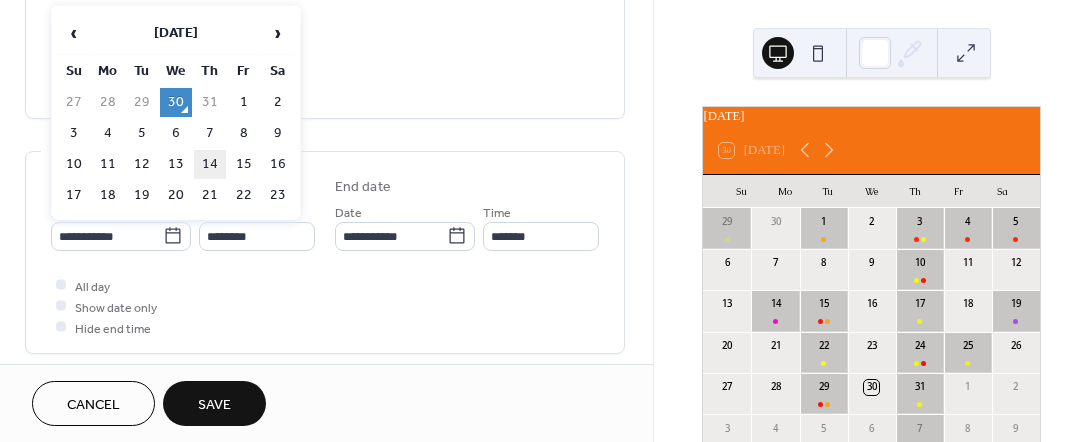 click on "14" at bounding box center [210, 164] 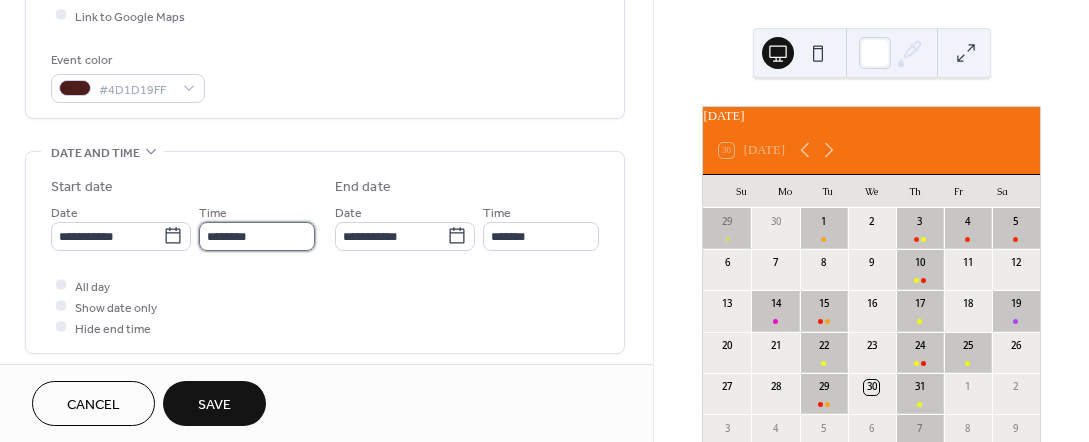 click on "********" at bounding box center (257, 236) 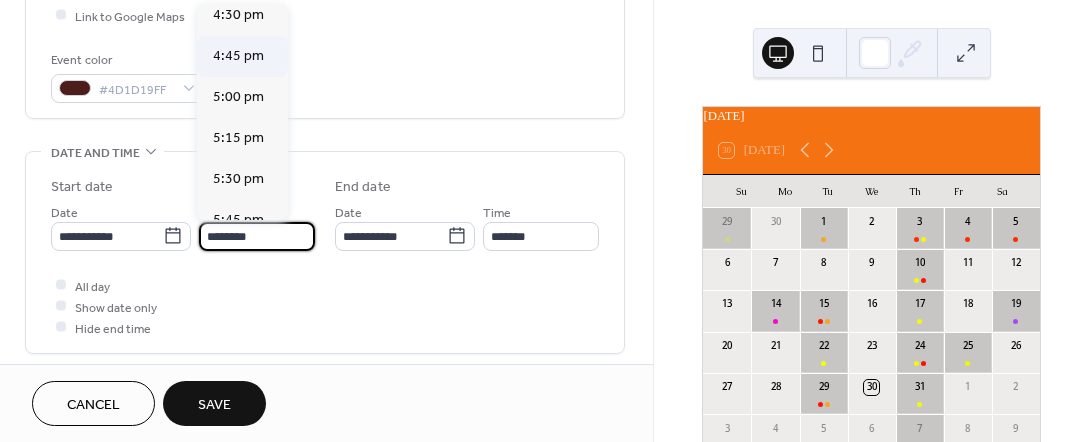 scroll, scrollTop: 2756, scrollLeft: 0, axis: vertical 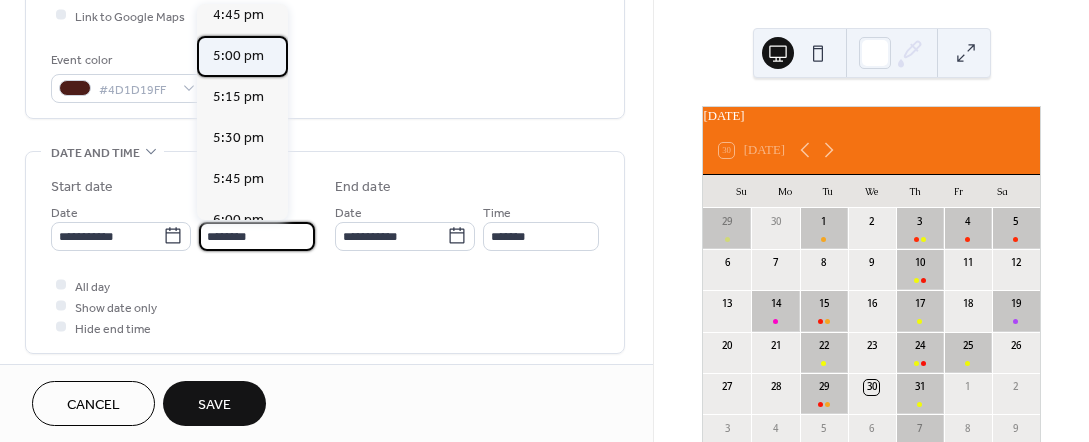 click on "5:00 pm" at bounding box center (238, 56) 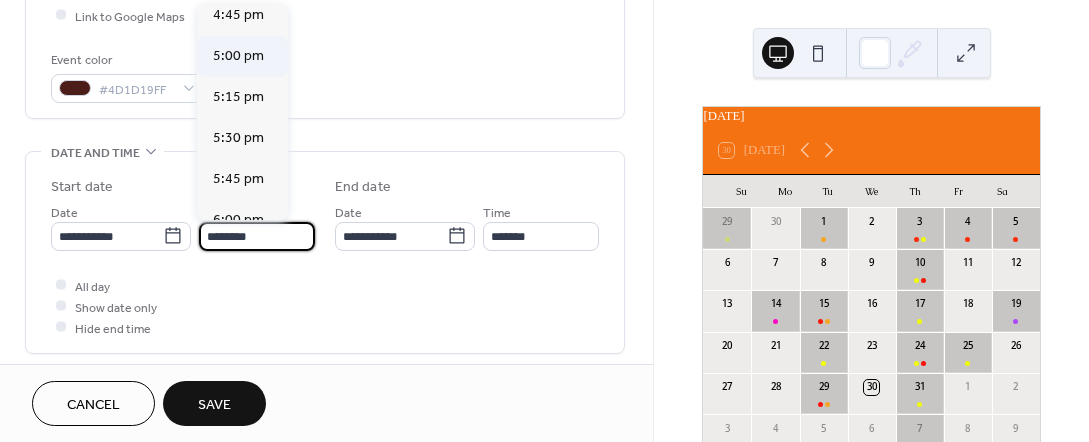 type on "*******" 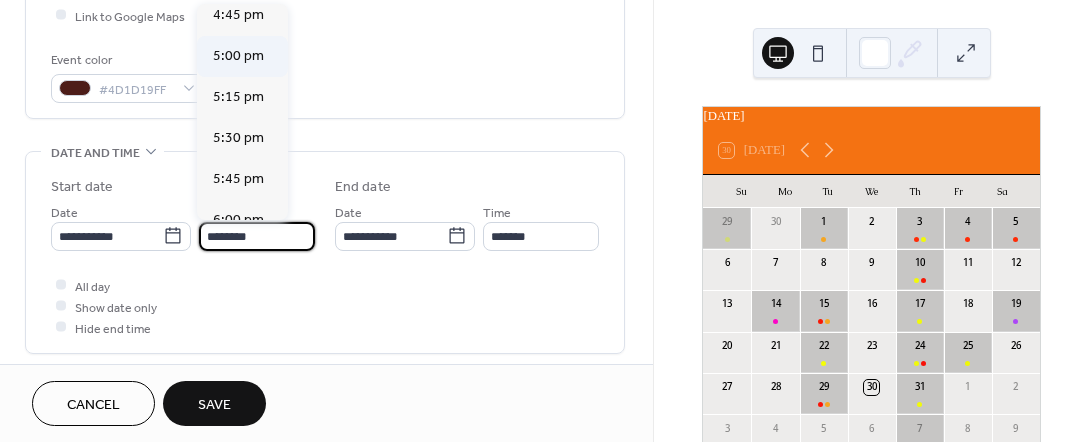 type on "*******" 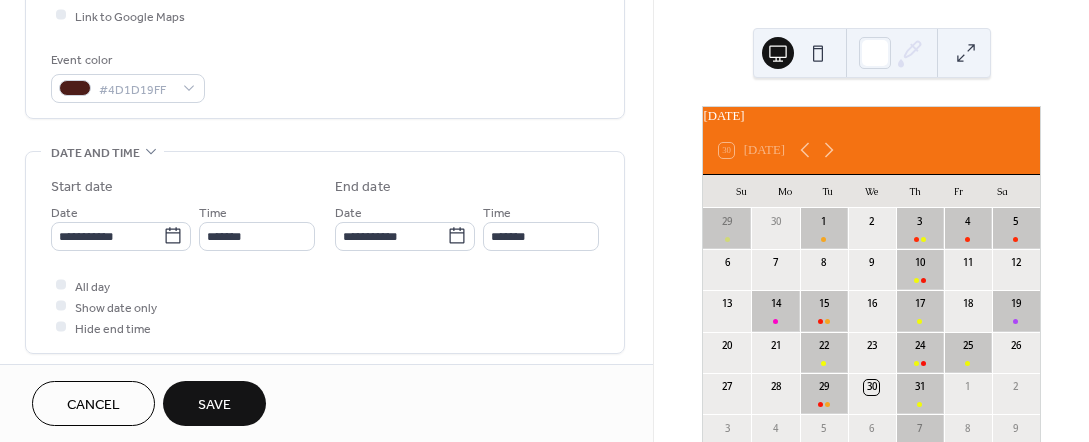 click on "Save" at bounding box center [214, 403] 